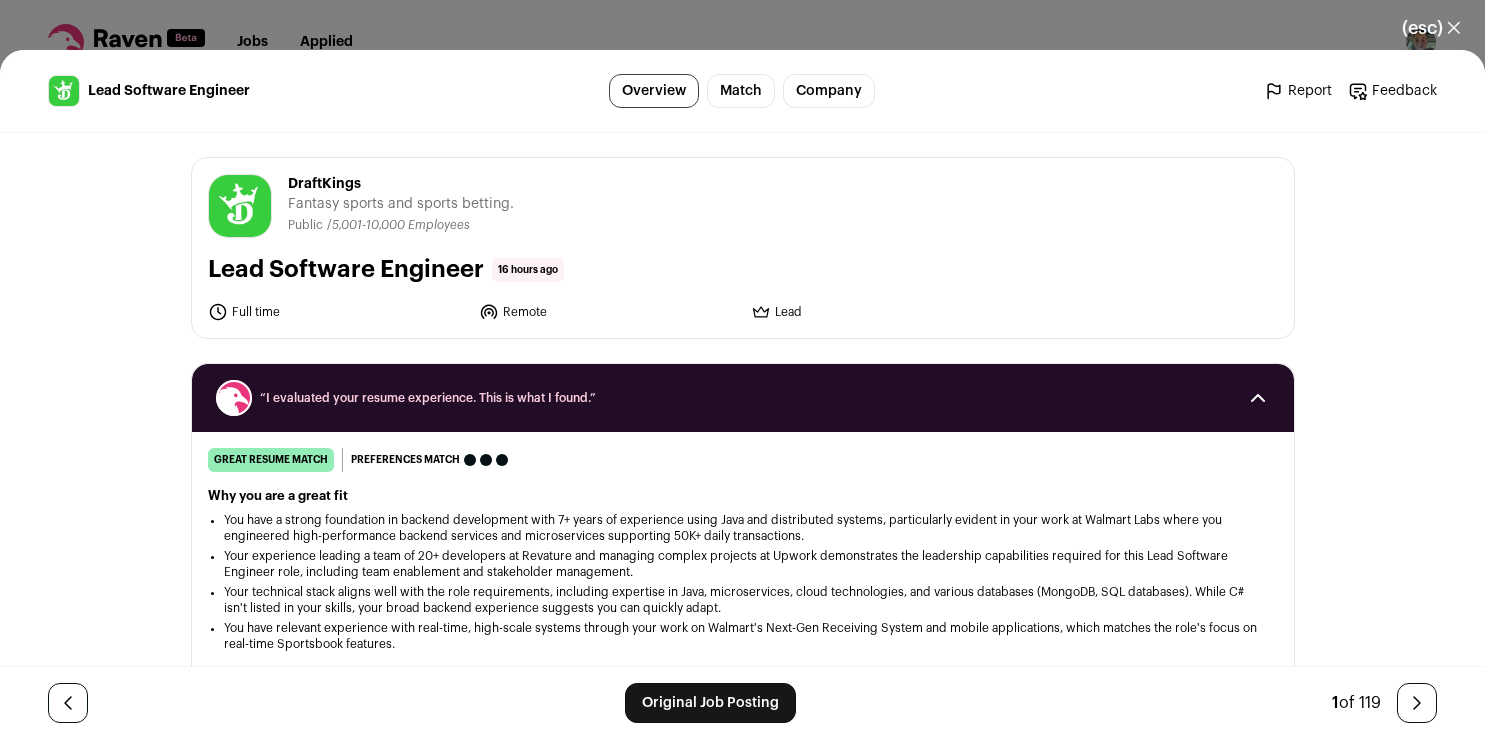 scroll, scrollTop: 0, scrollLeft: 0, axis: both 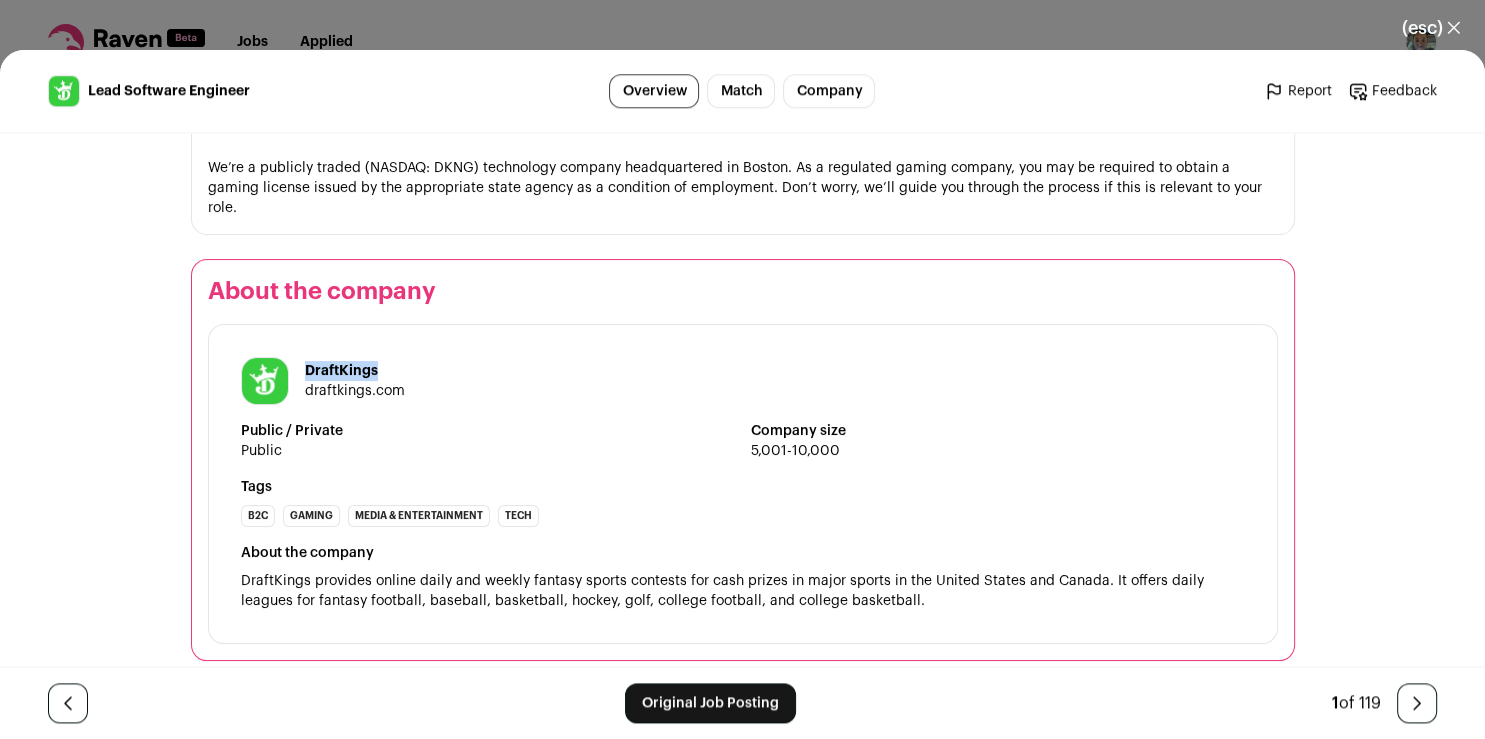 drag, startPoint x: 373, startPoint y: 353, endPoint x: 295, endPoint y: 362, distance: 78.51752 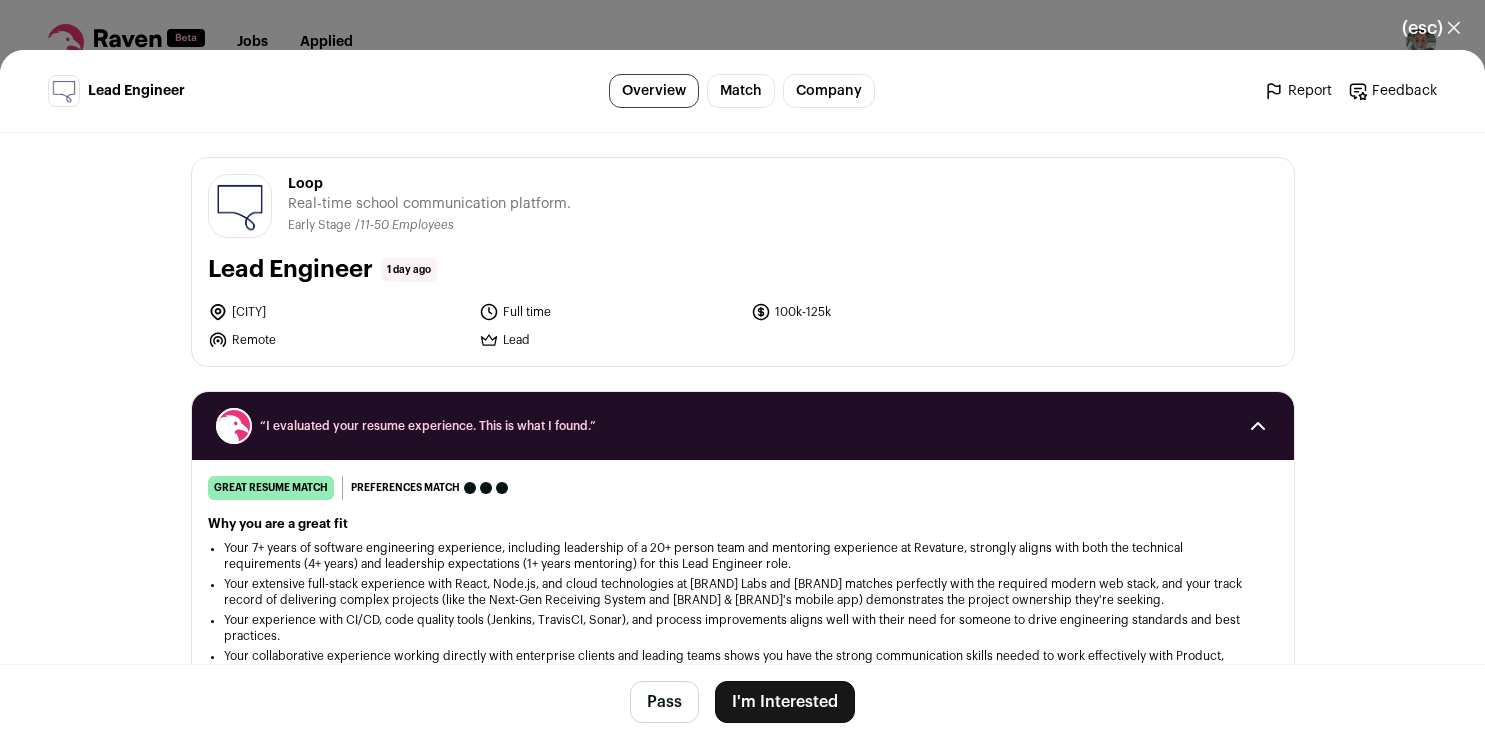 scroll, scrollTop: 0, scrollLeft: 0, axis: both 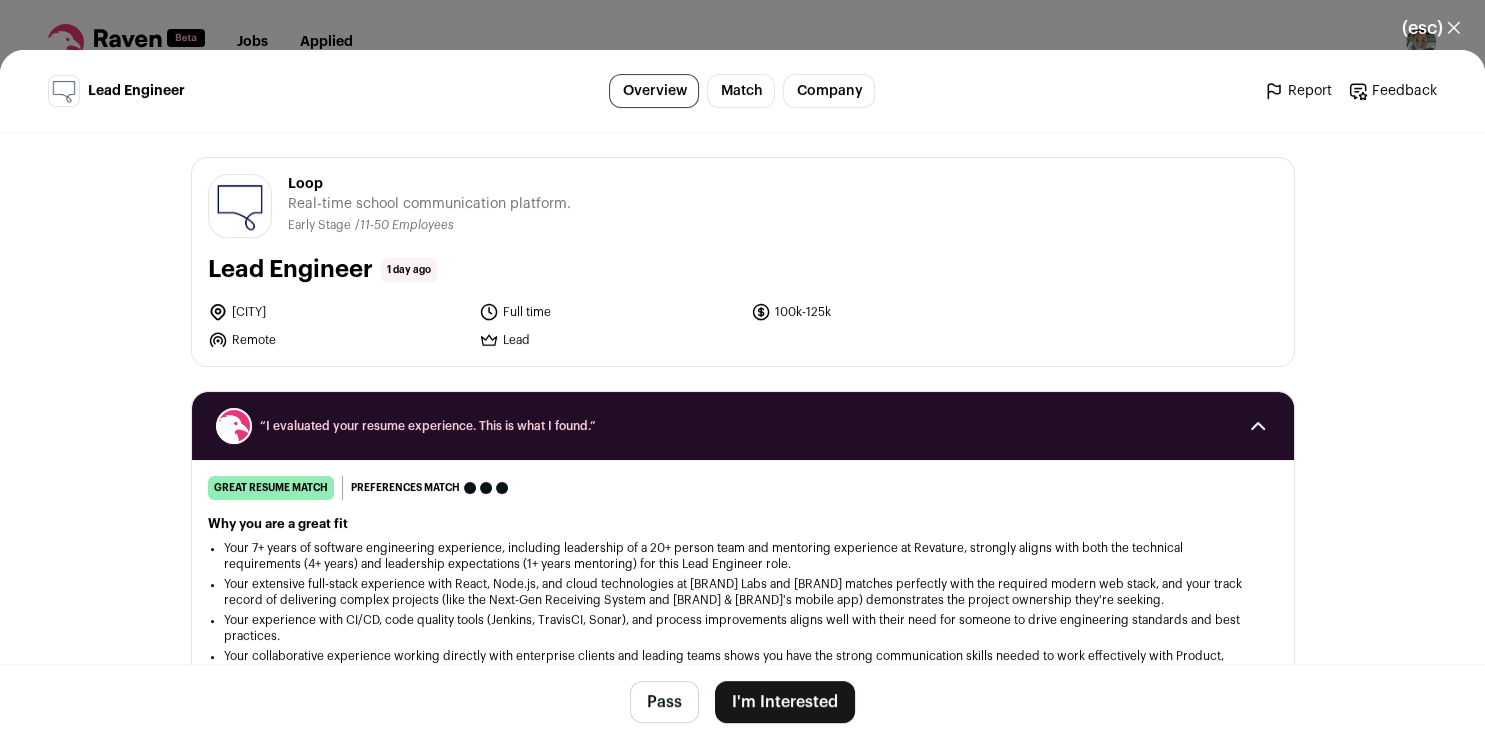click on "I'm Interested" at bounding box center [785, 702] 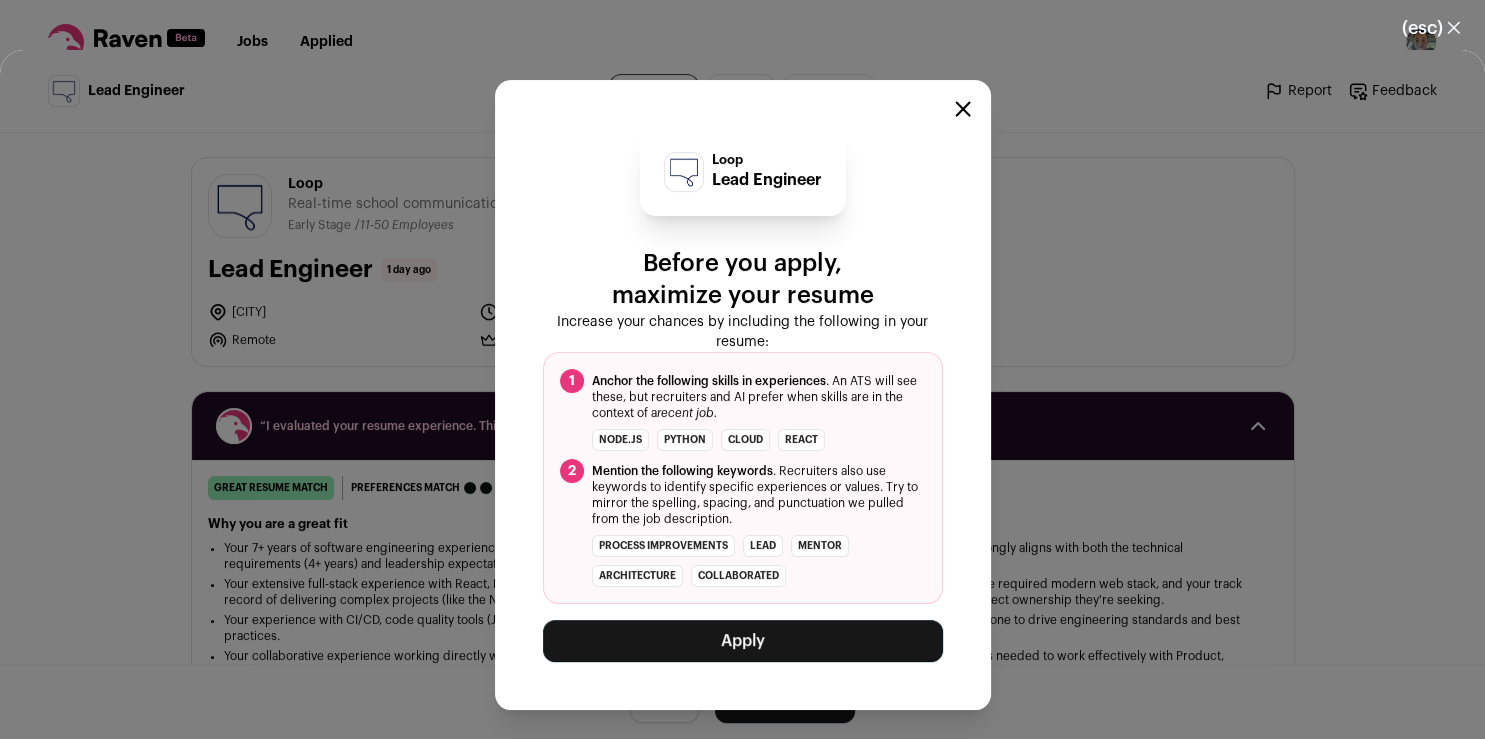 click on "Apply" at bounding box center (743, 641) 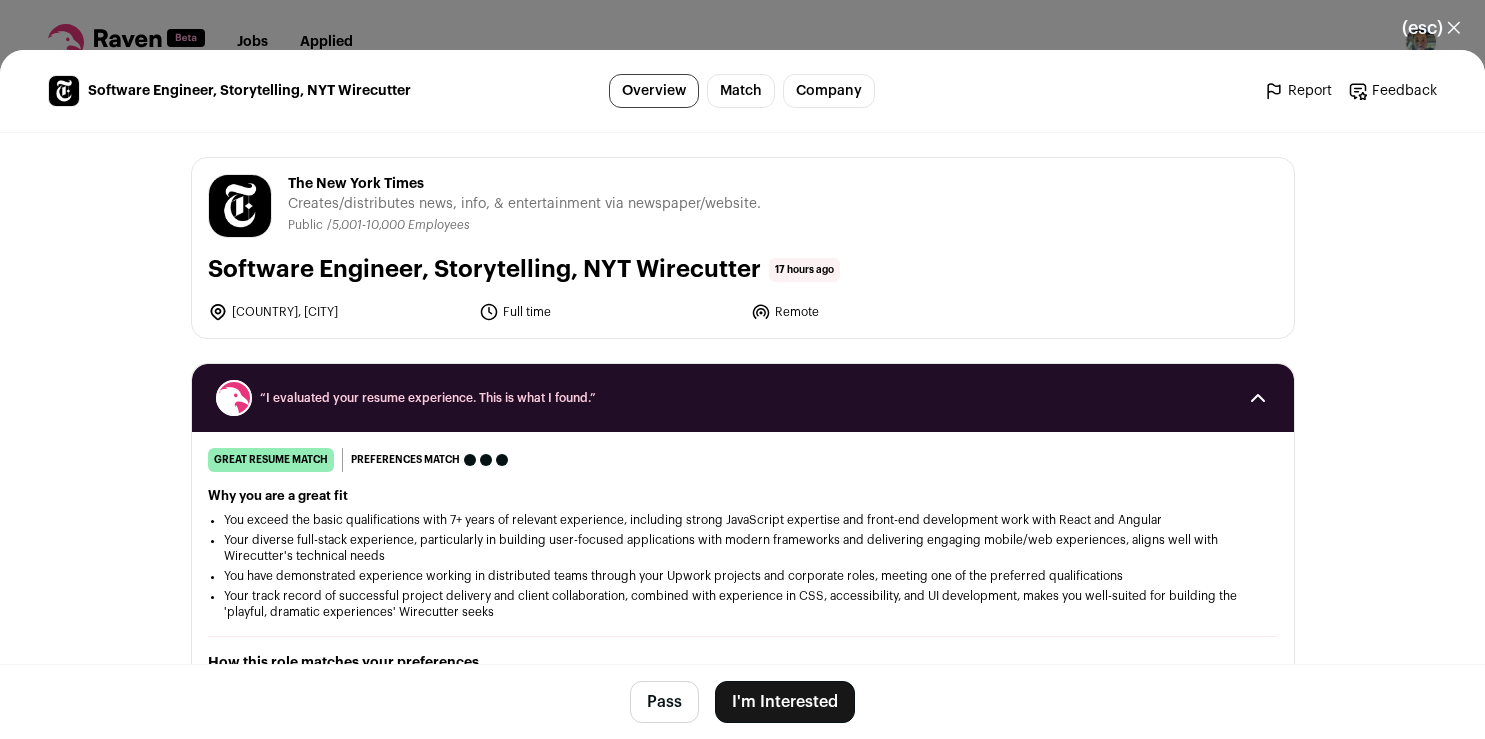 scroll, scrollTop: 0, scrollLeft: 0, axis: both 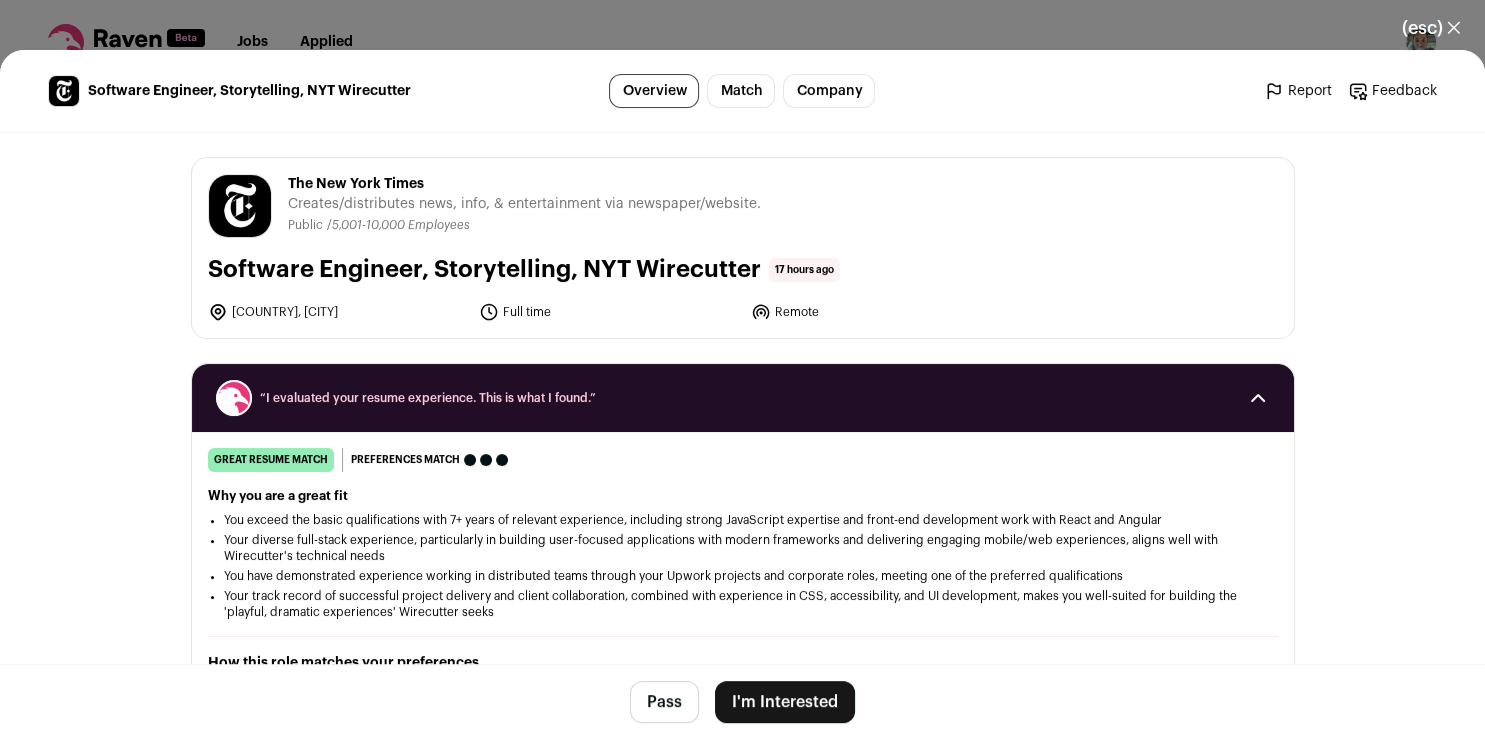 click on "I'm Interested" at bounding box center (785, 702) 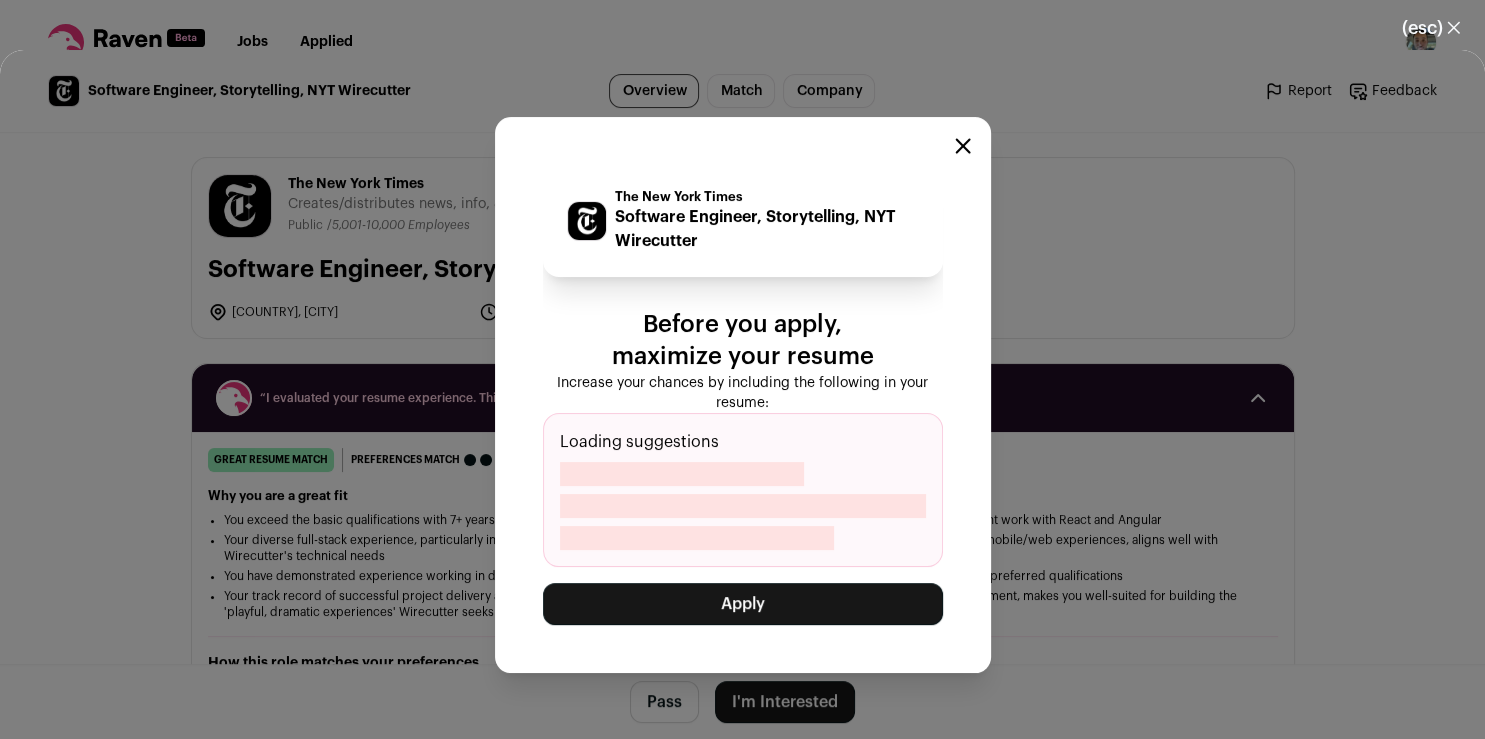 click on "Apply" at bounding box center (743, 604) 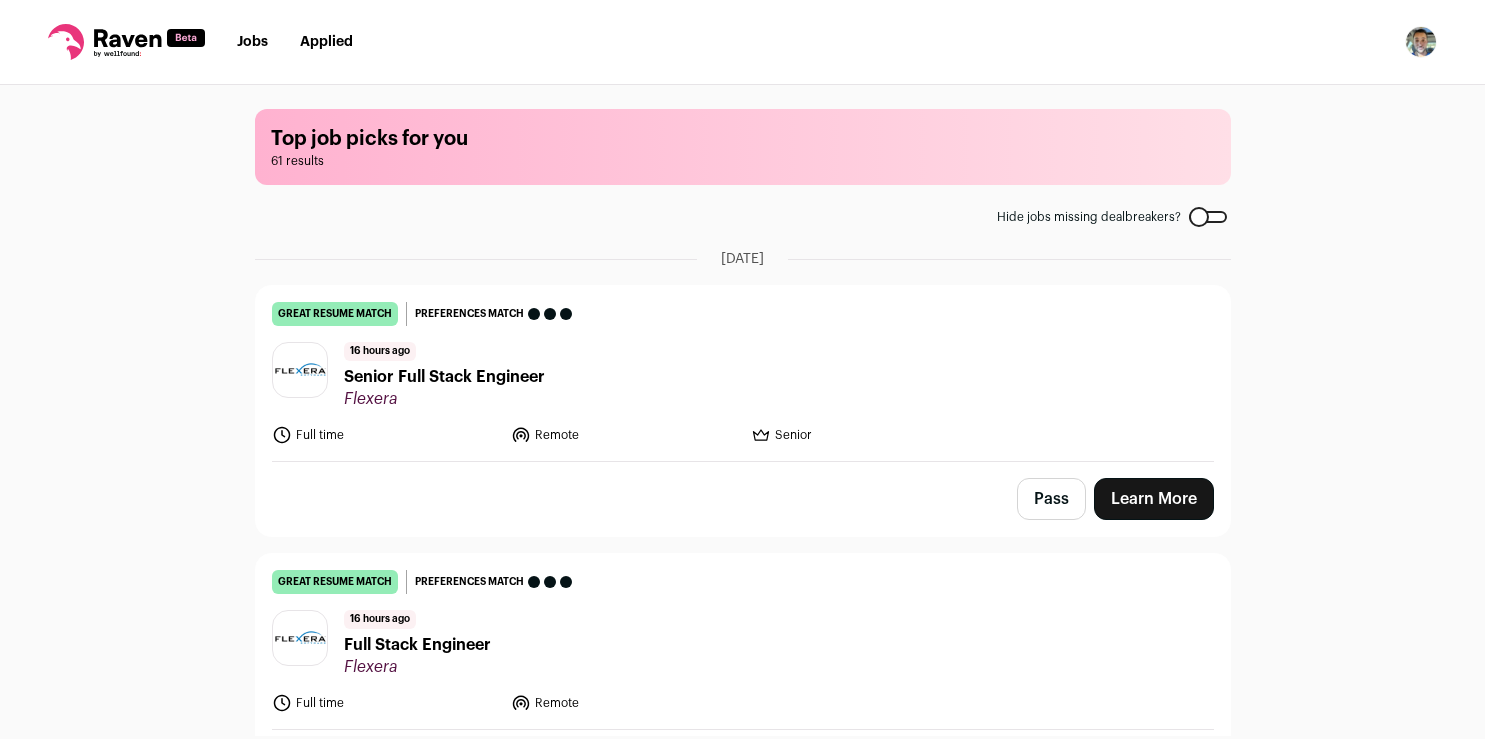 scroll, scrollTop: 0, scrollLeft: 0, axis: both 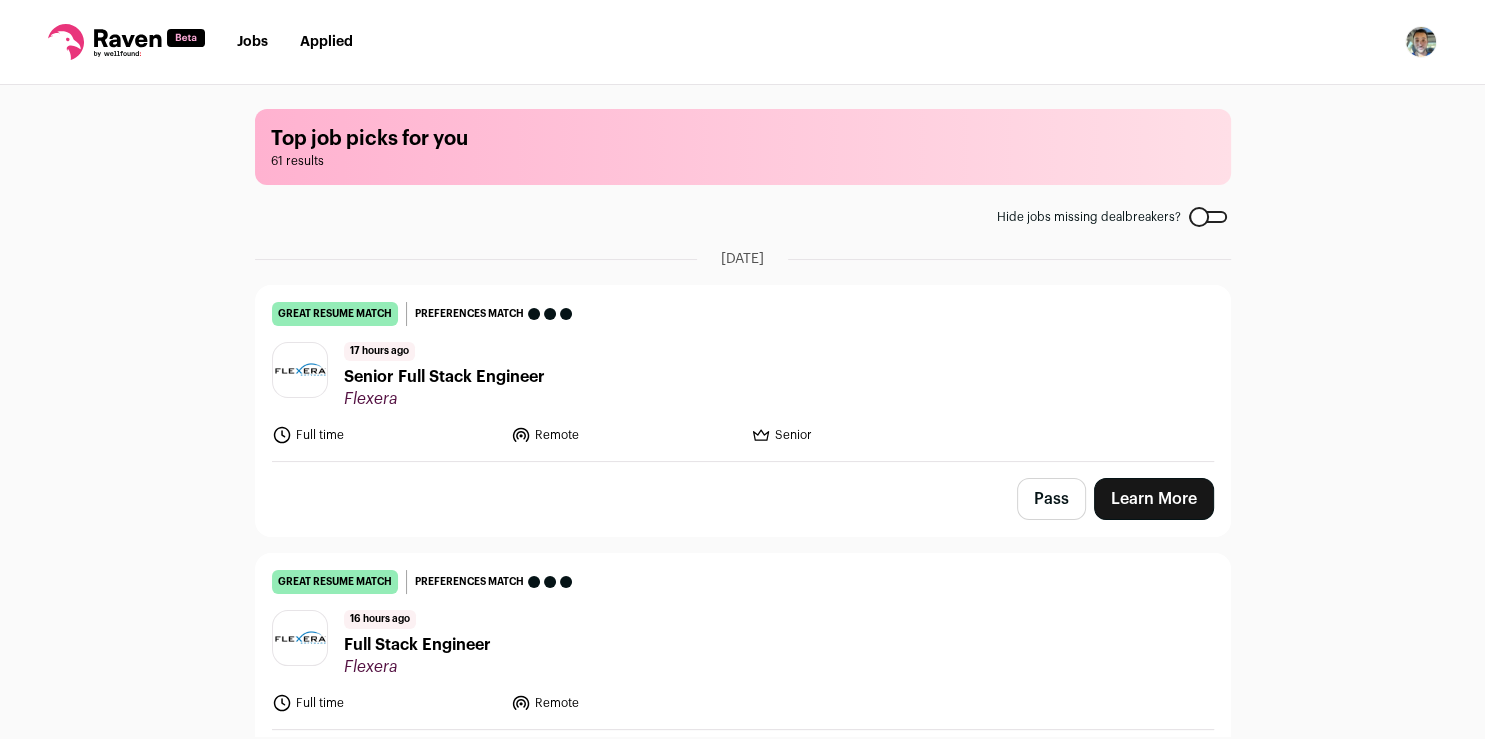 click on "Learn More" at bounding box center (1154, 499) 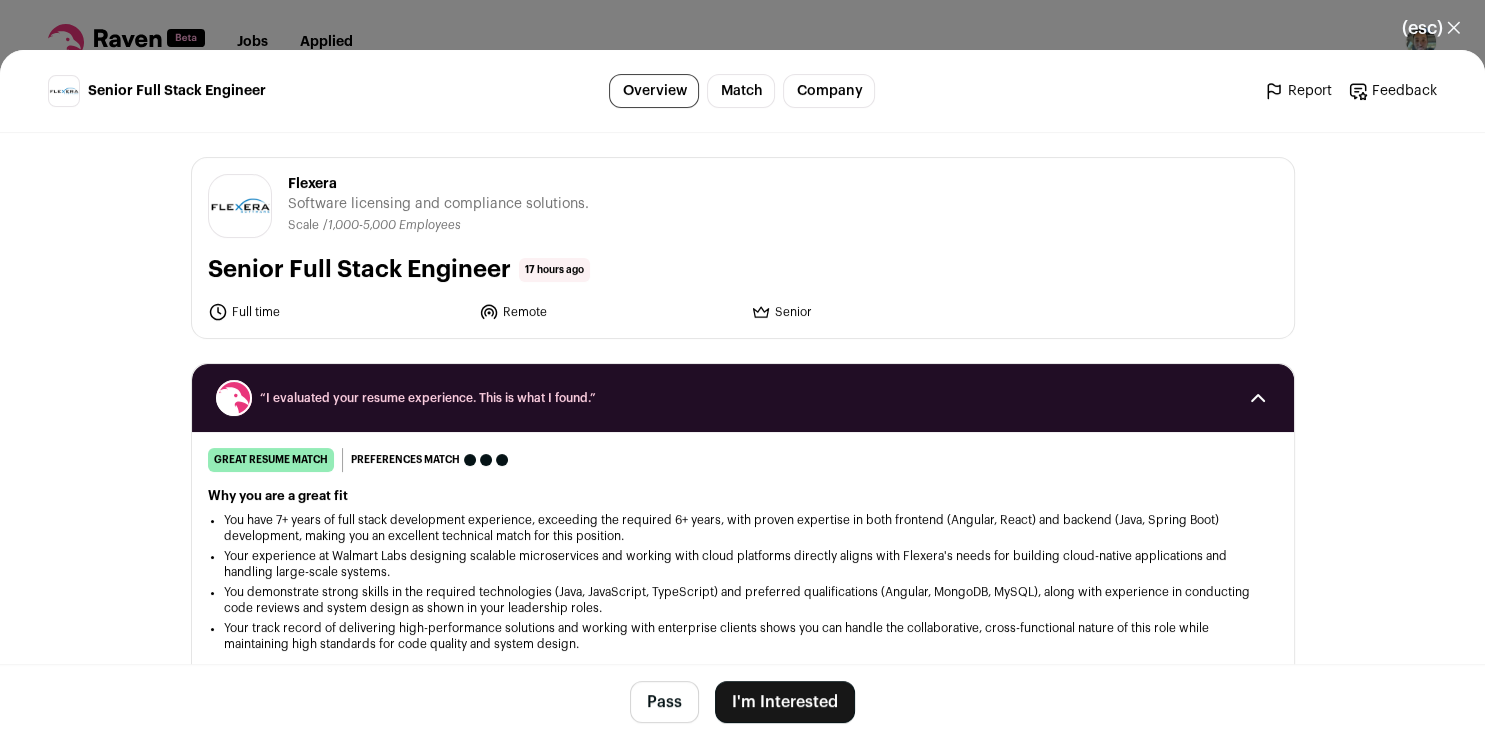 click on "I'm Interested" at bounding box center (785, 702) 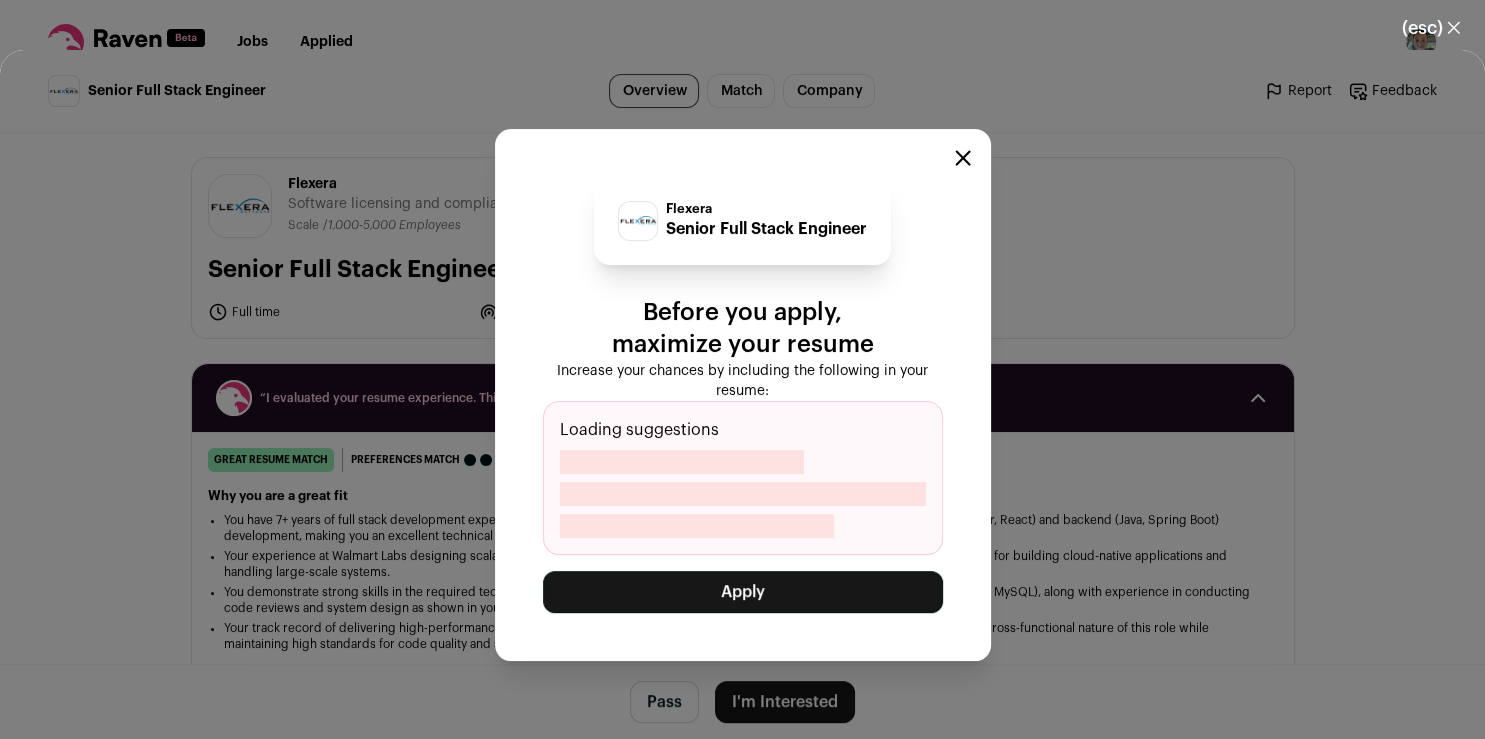 click on "Apply" at bounding box center (743, 592) 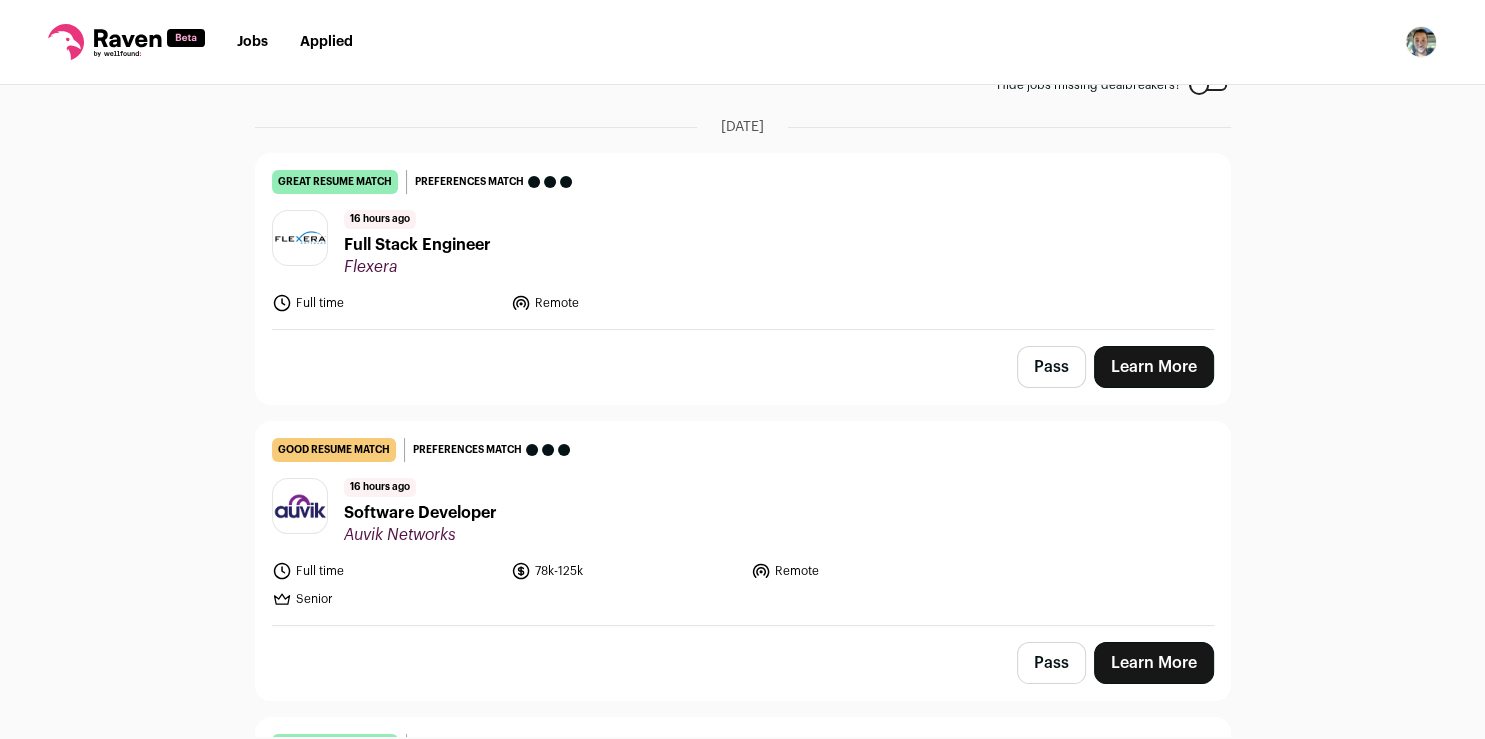 scroll, scrollTop: 149, scrollLeft: 0, axis: vertical 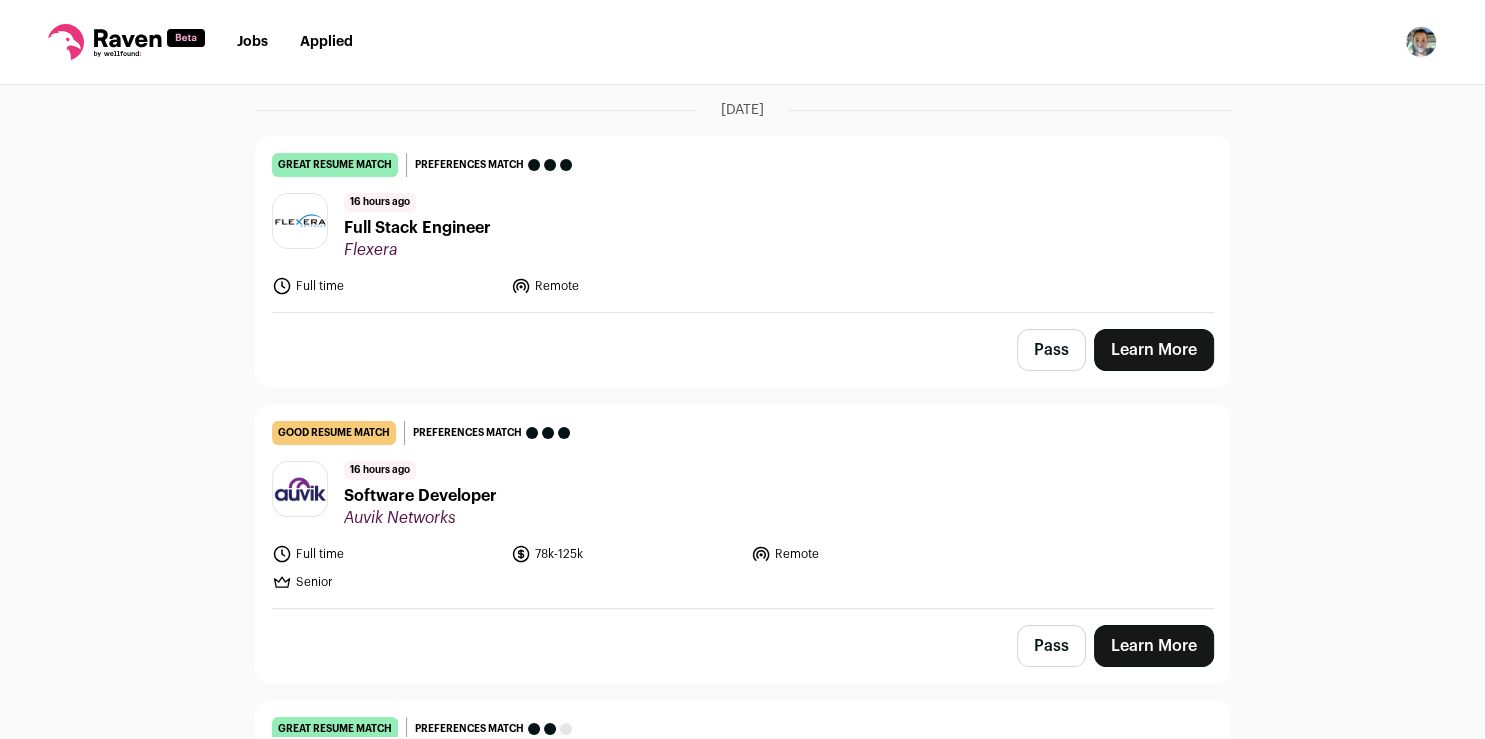 click on "Learn More" at bounding box center (1154, 646) 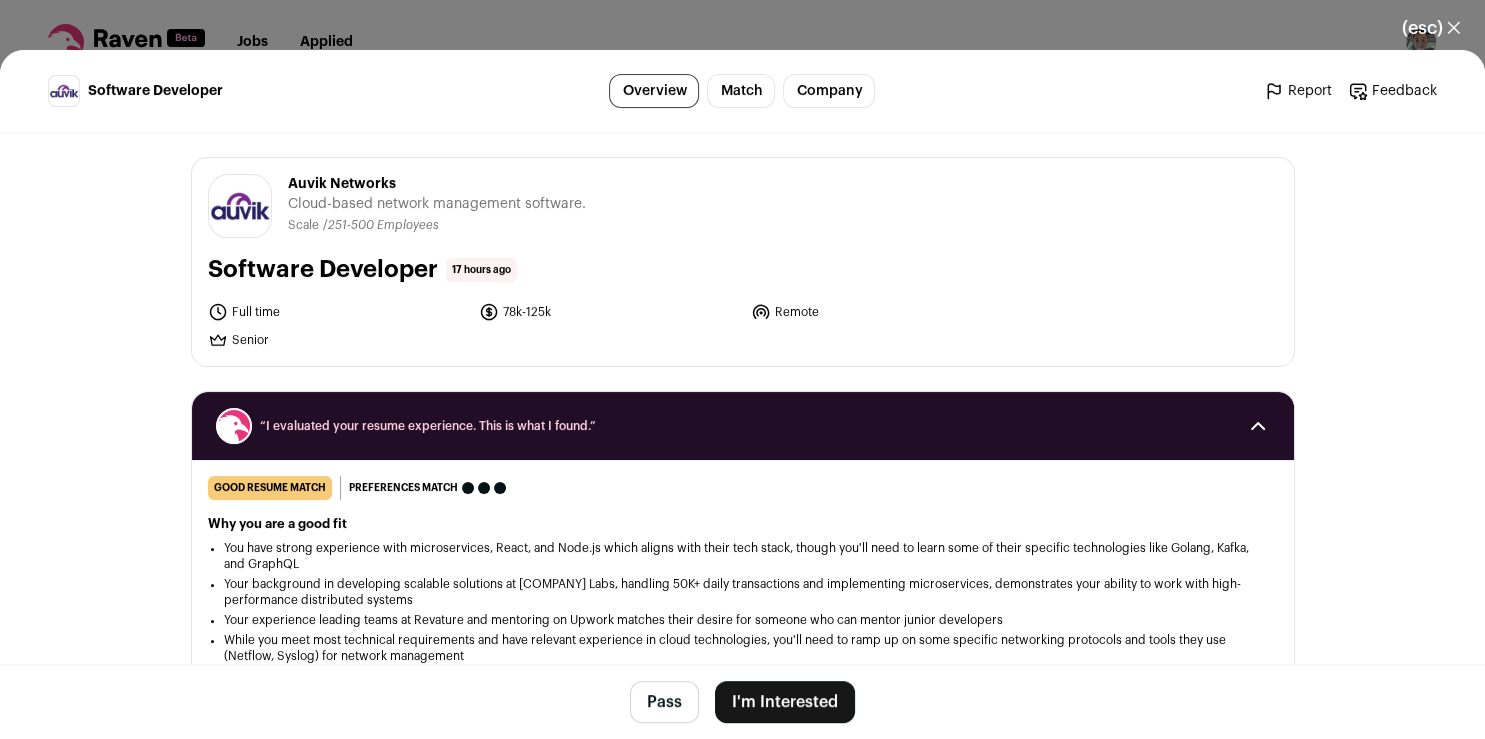 click on "I'm Interested" at bounding box center (785, 702) 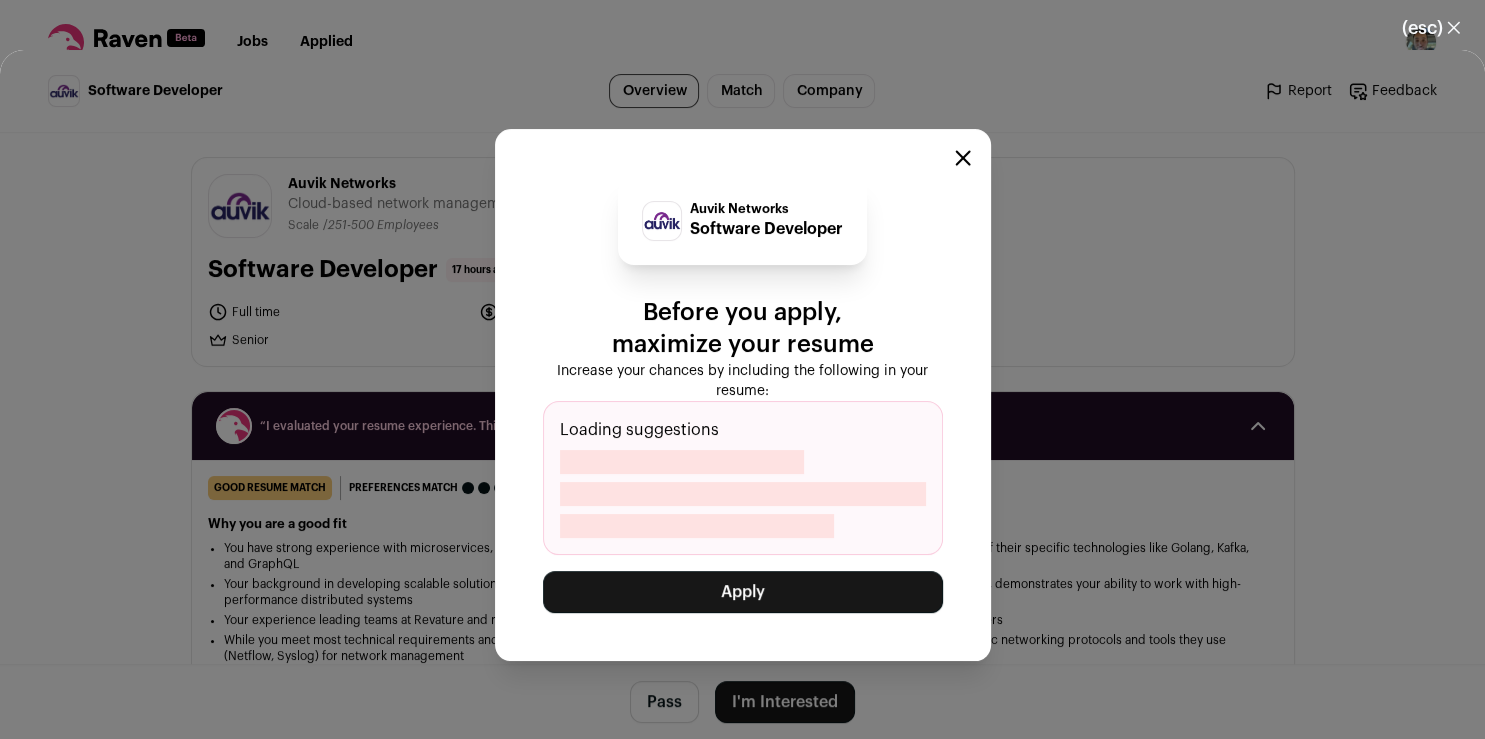 click on "Apply" at bounding box center (743, 592) 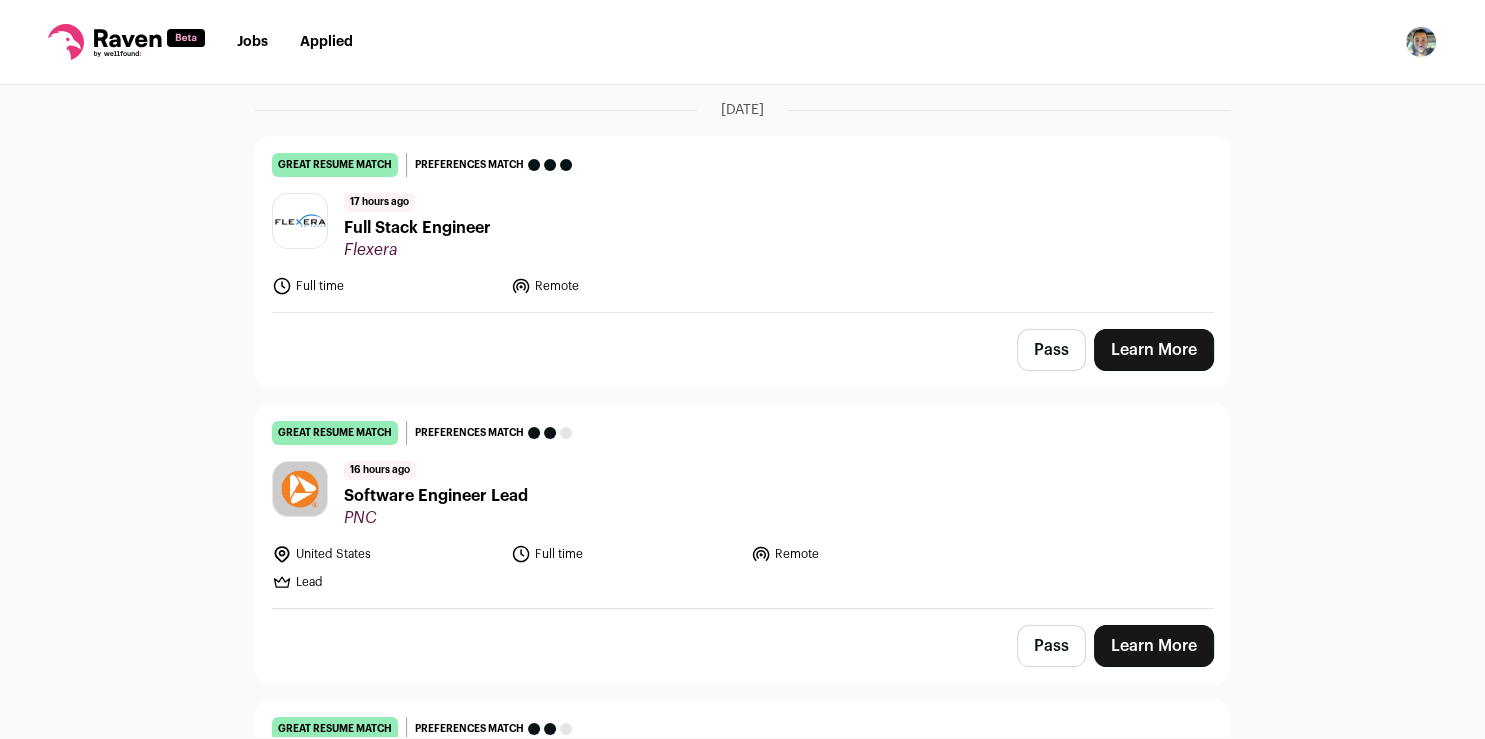 scroll, scrollTop: 0, scrollLeft: 0, axis: both 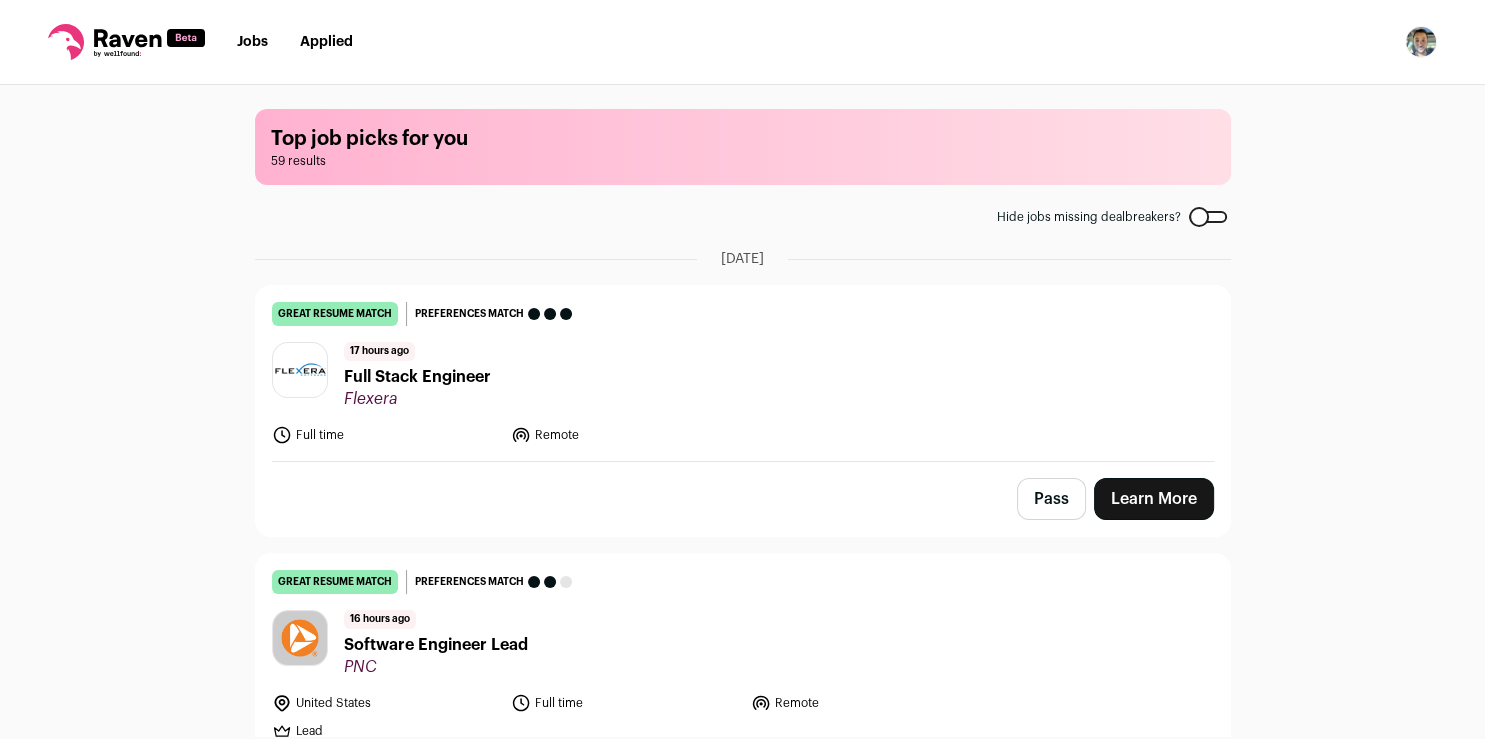 click on "Pass" at bounding box center [1051, 499] 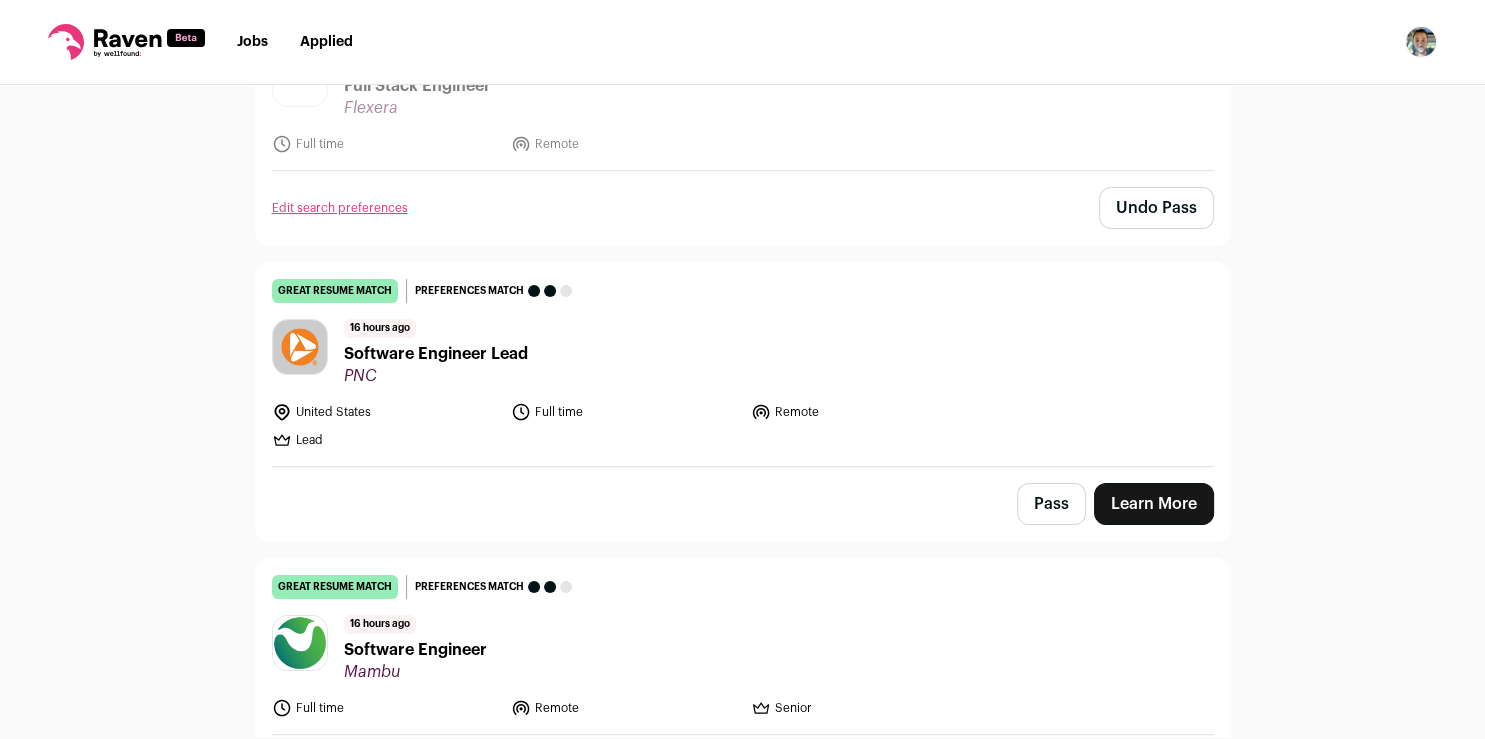scroll, scrollTop: 432, scrollLeft: 0, axis: vertical 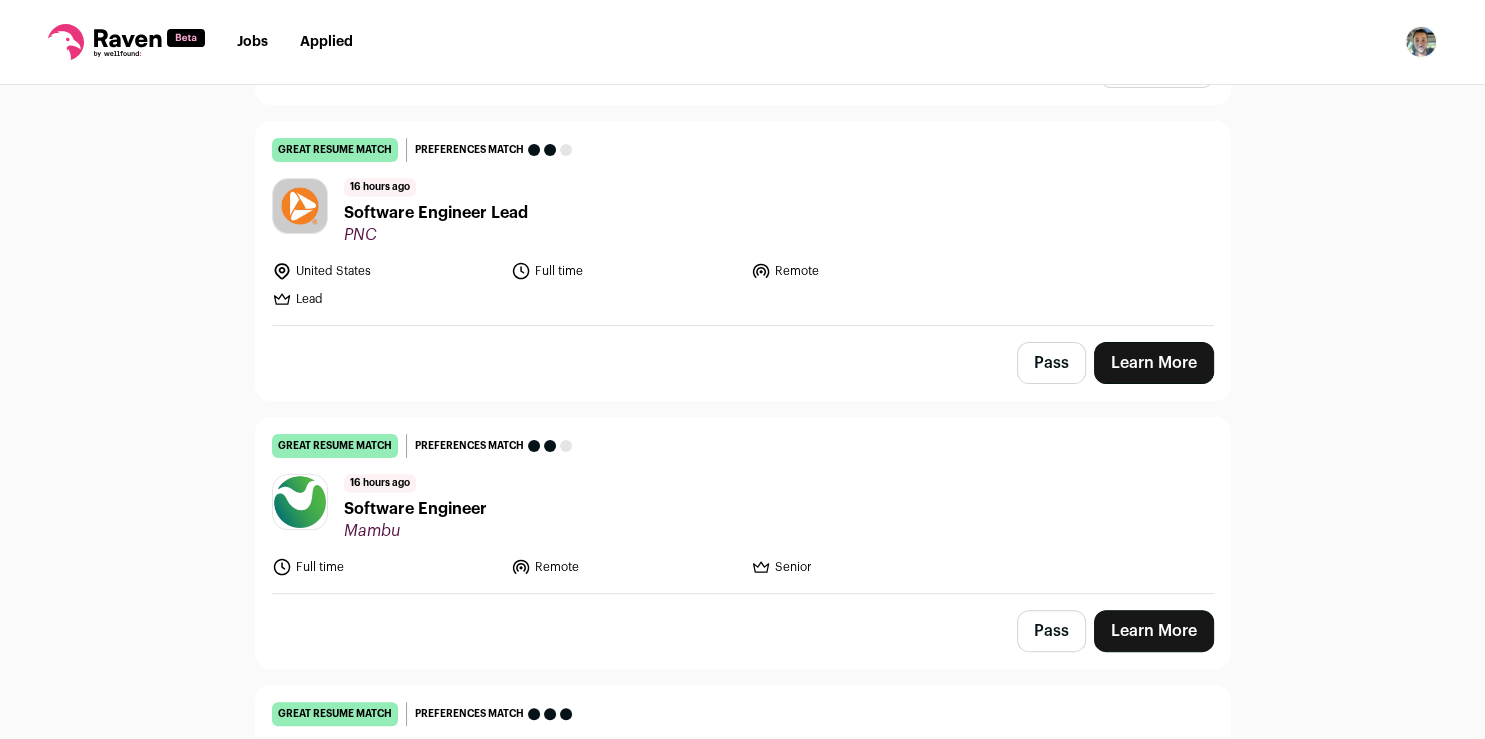 click on "Pass" at bounding box center [1051, 363] 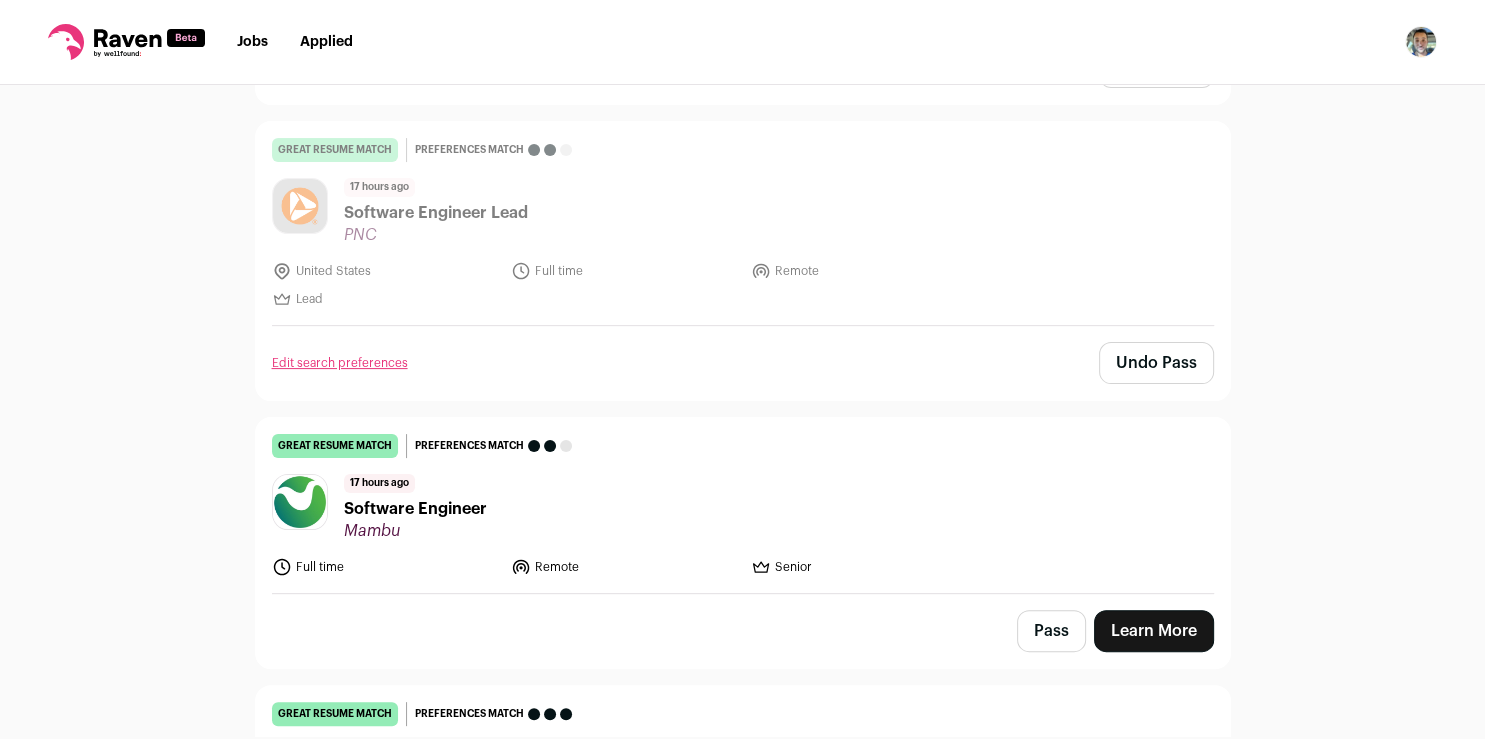 click on "Learn More" at bounding box center [1154, 631] 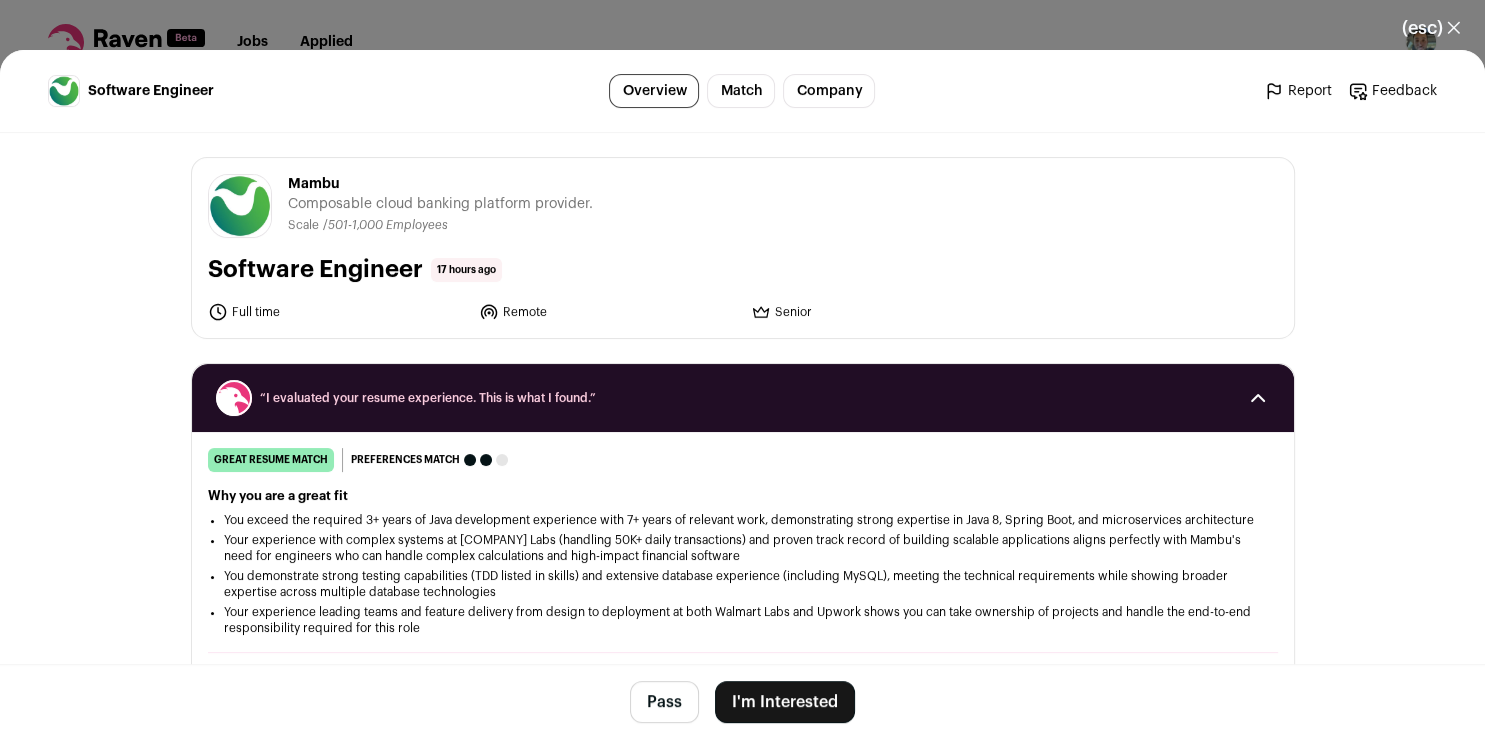 click on "I'm Interested" at bounding box center (785, 702) 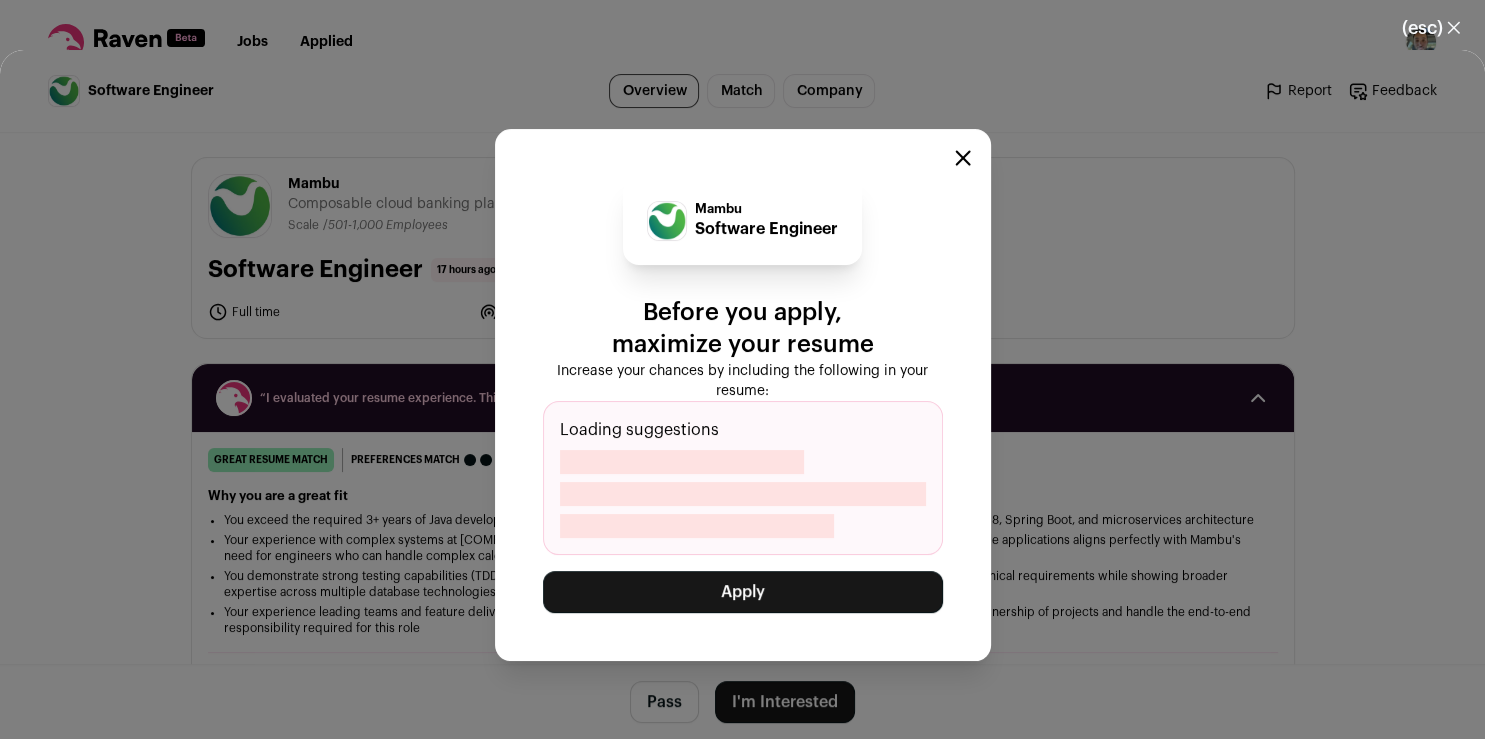 click on "Apply" at bounding box center (743, 592) 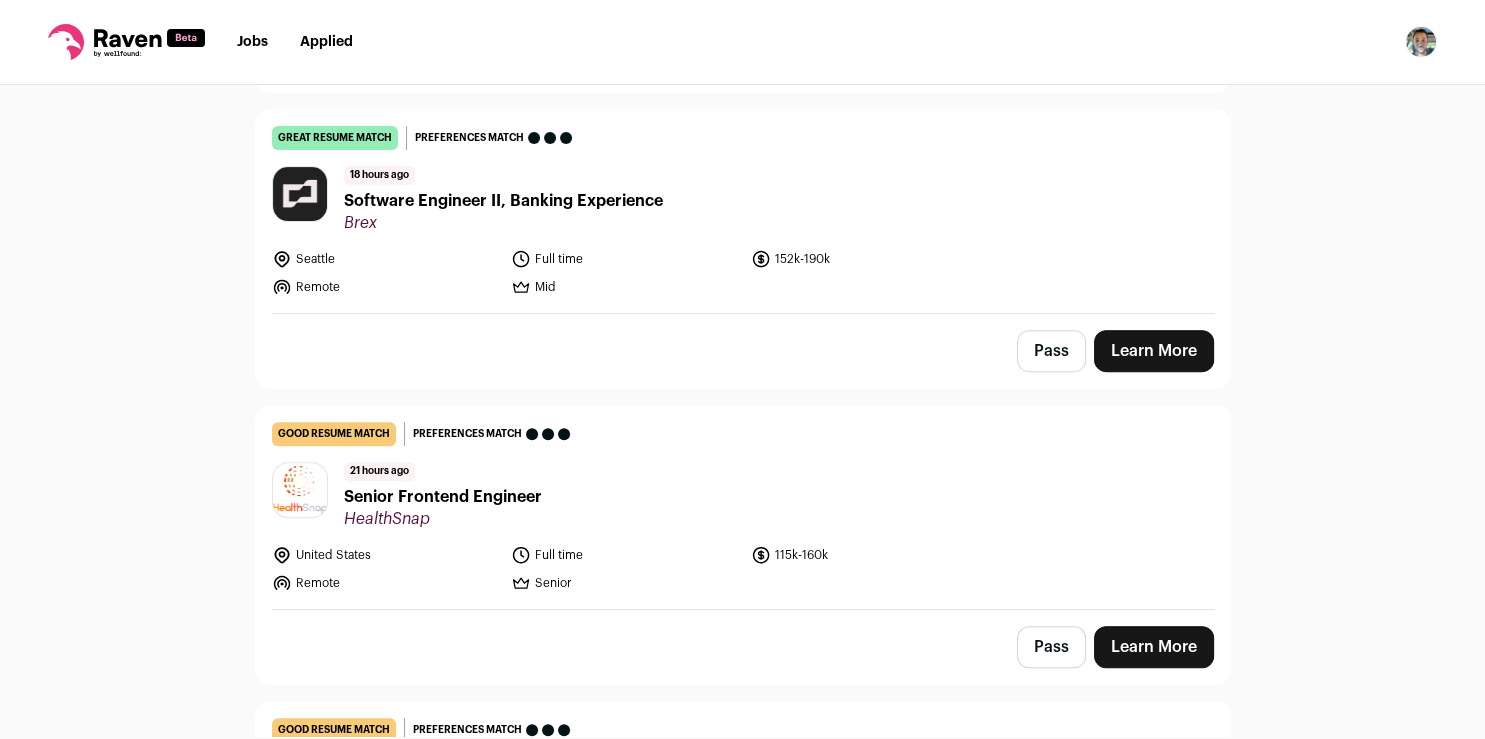 scroll, scrollTop: 748, scrollLeft: 0, axis: vertical 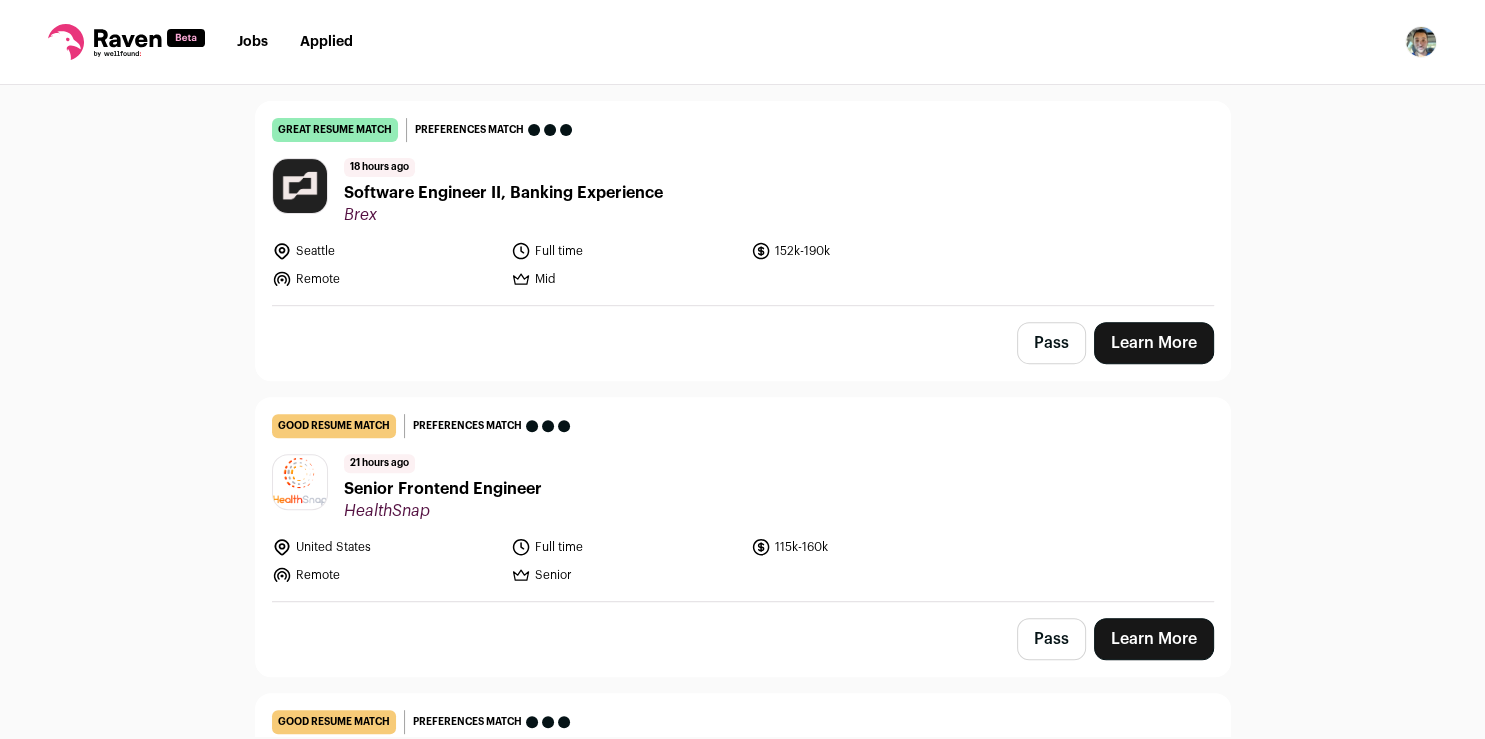 click on "Learn More" at bounding box center [1154, 343] 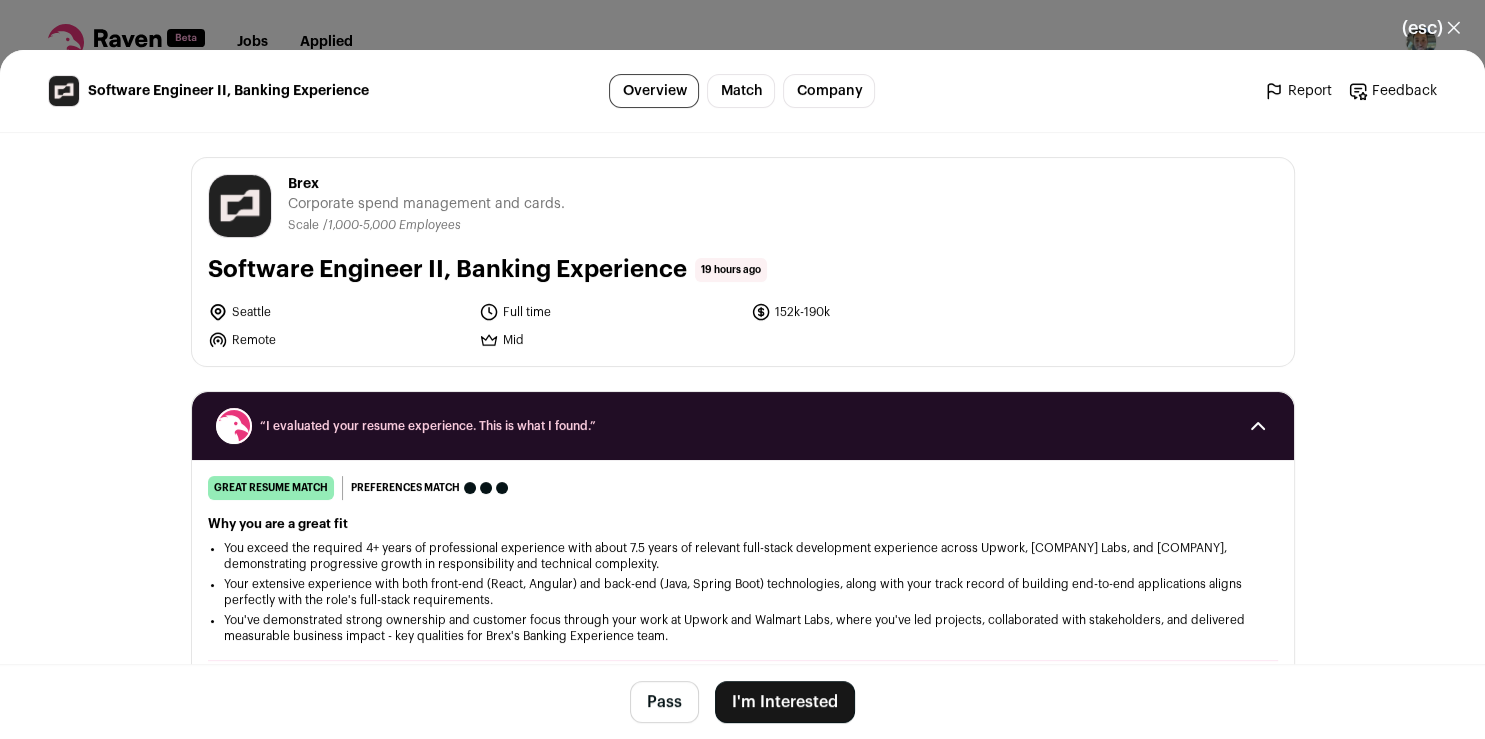 click on "I'm Interested" at bounding box center [785, 702] 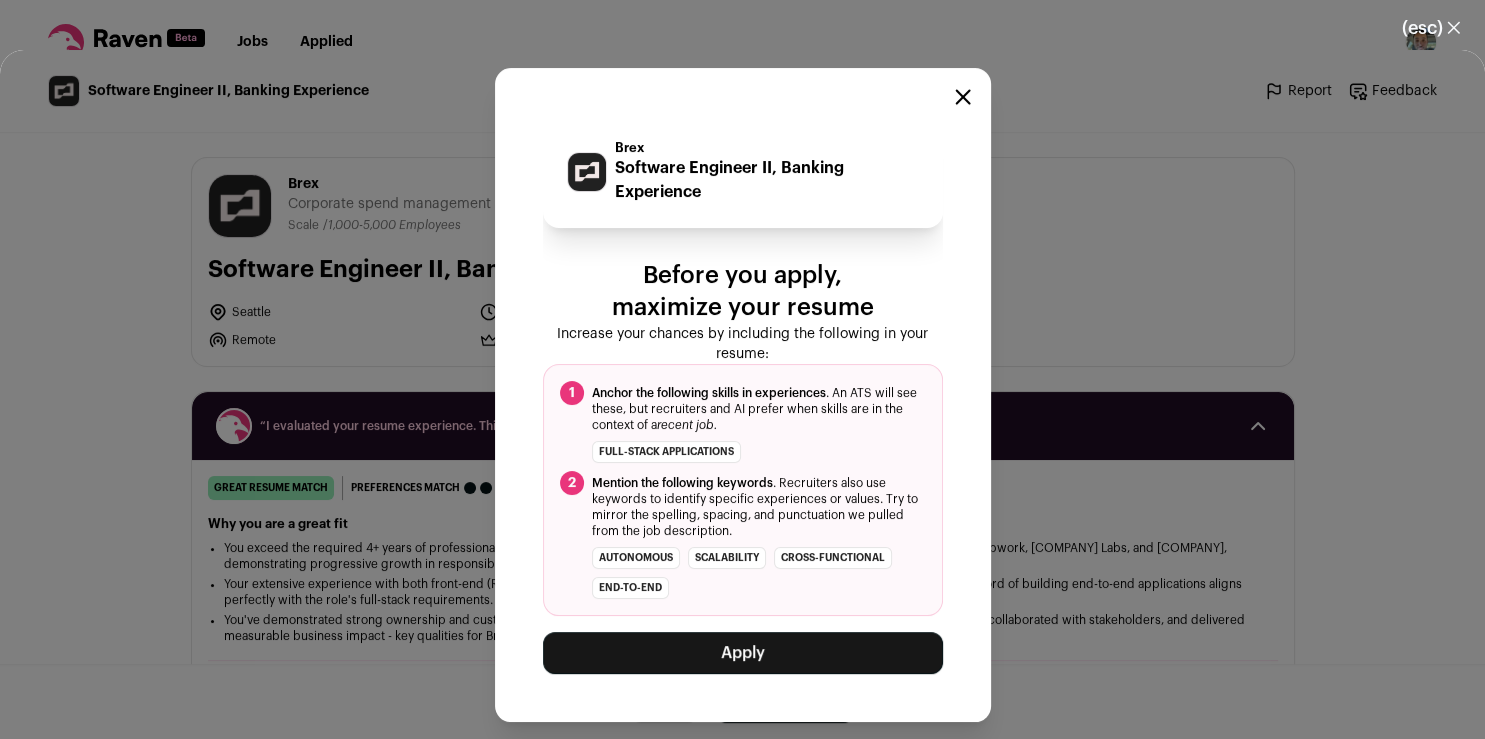 click on "Apply" at bounding box center [743, 653] 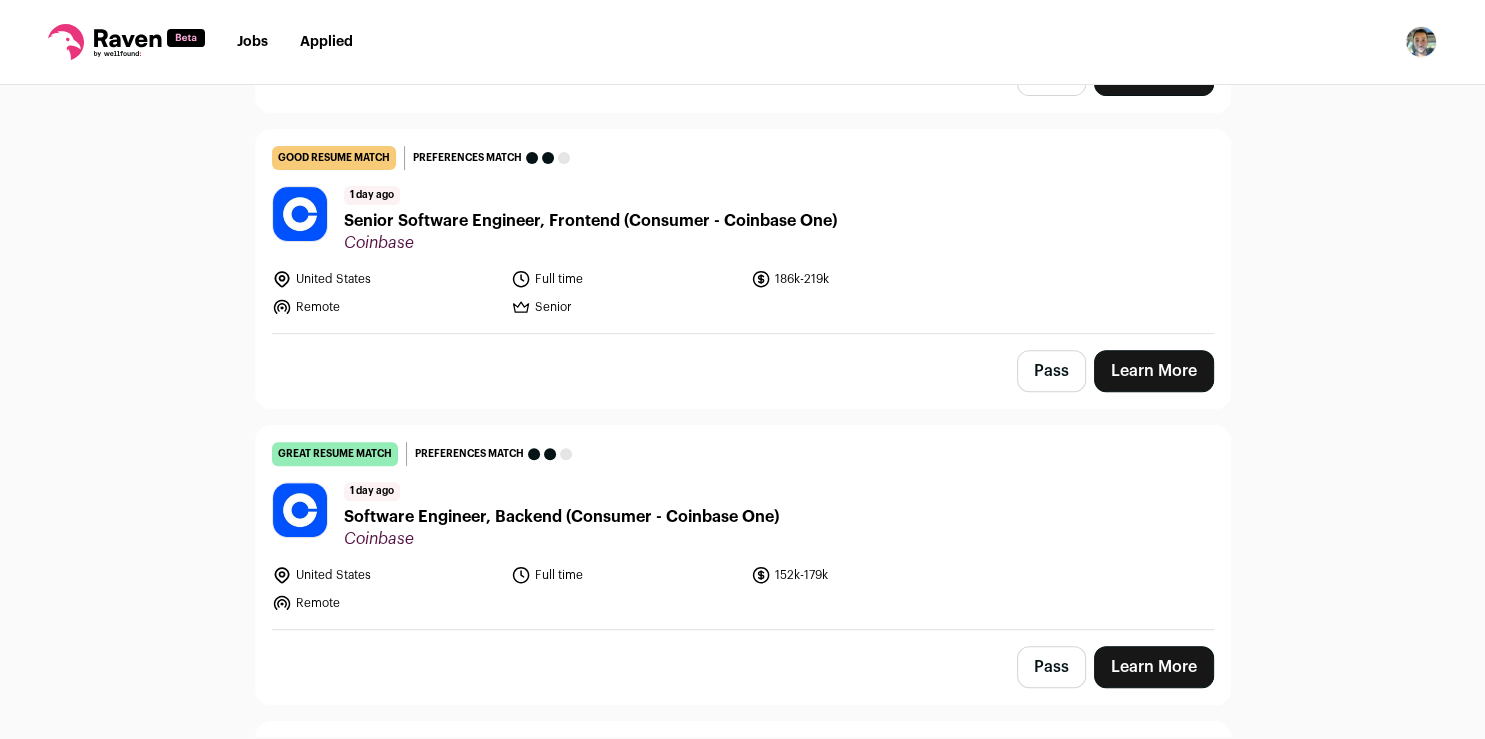 scroll, scrollTop: 776, scrollLeft: 0, axis: vertical 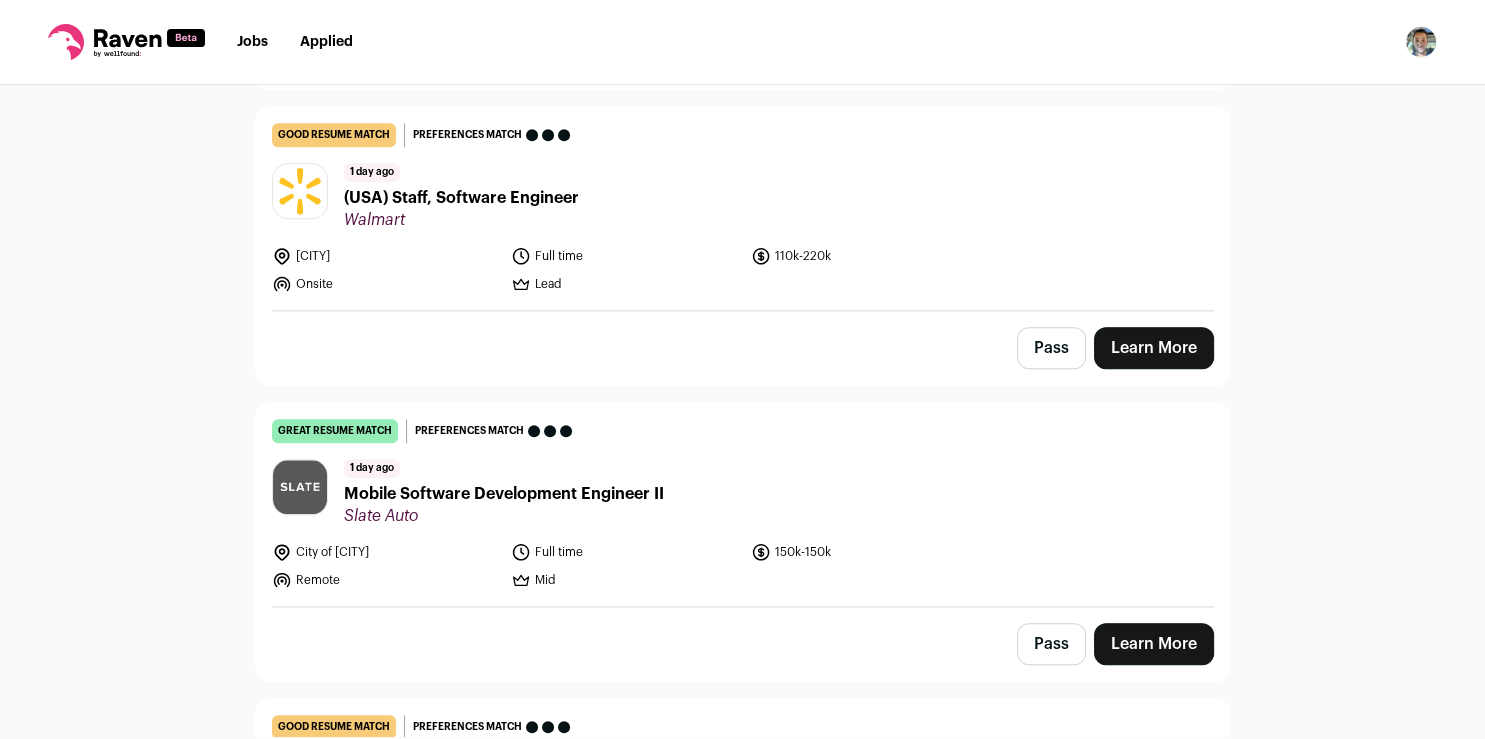 click on "Learn More" at bounding box center [1154, 644] 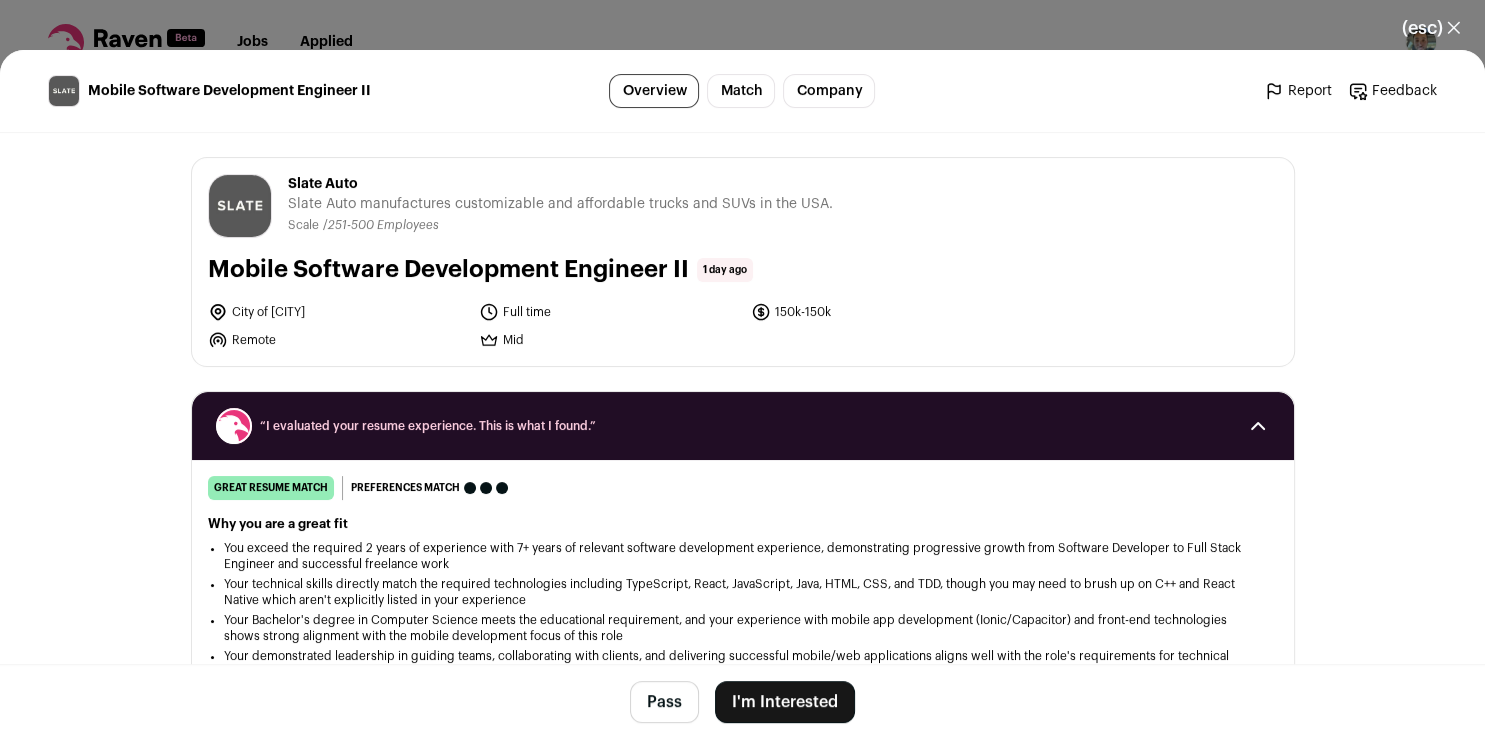 click on "I'm Interested" at bounding box center [785, 702] 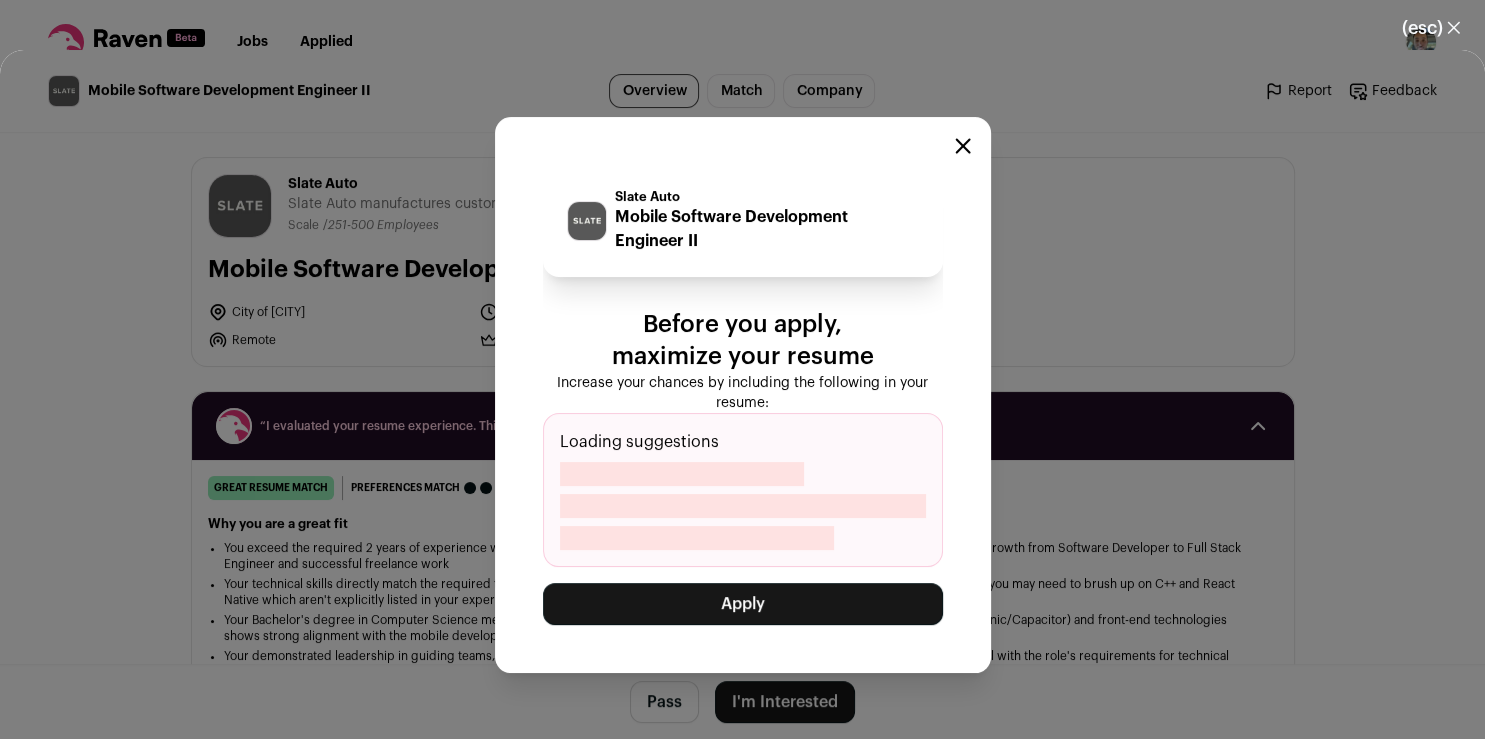 click on "Apply" at bounding box center [743, 604] 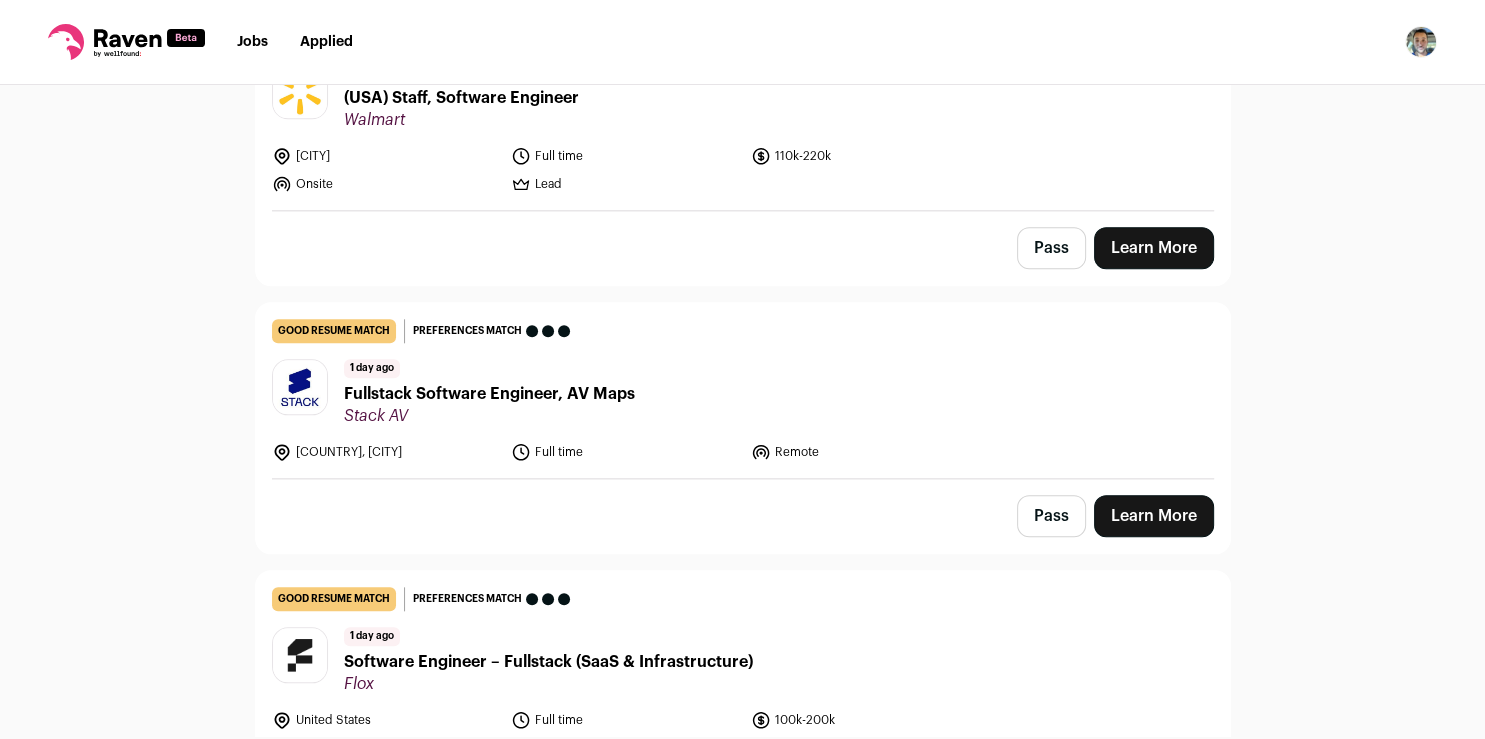 scroll, scrollTop: 1847, scrollLeft: 0, axis: vertical 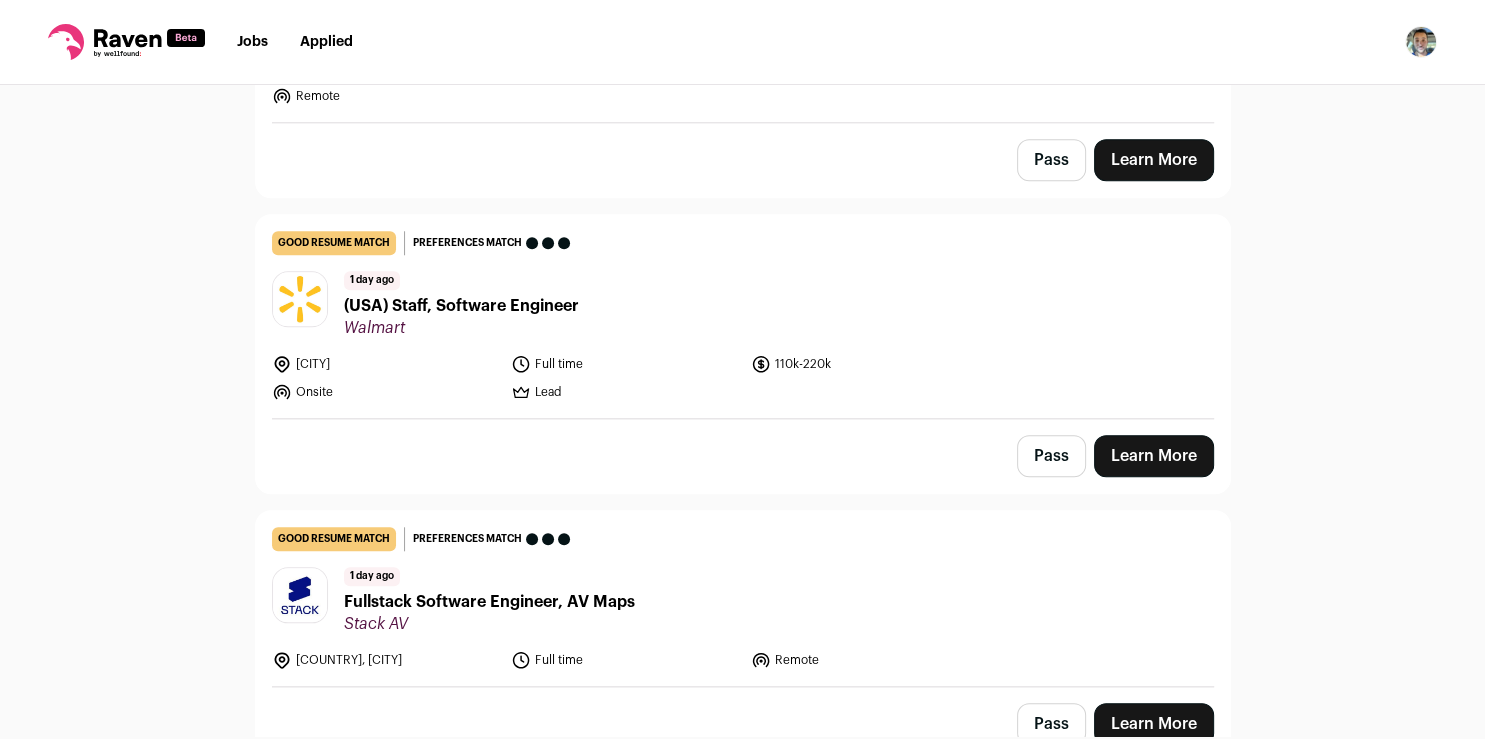click on "(USA) Staff, Software Engineer" at bounding box center (461, 306) 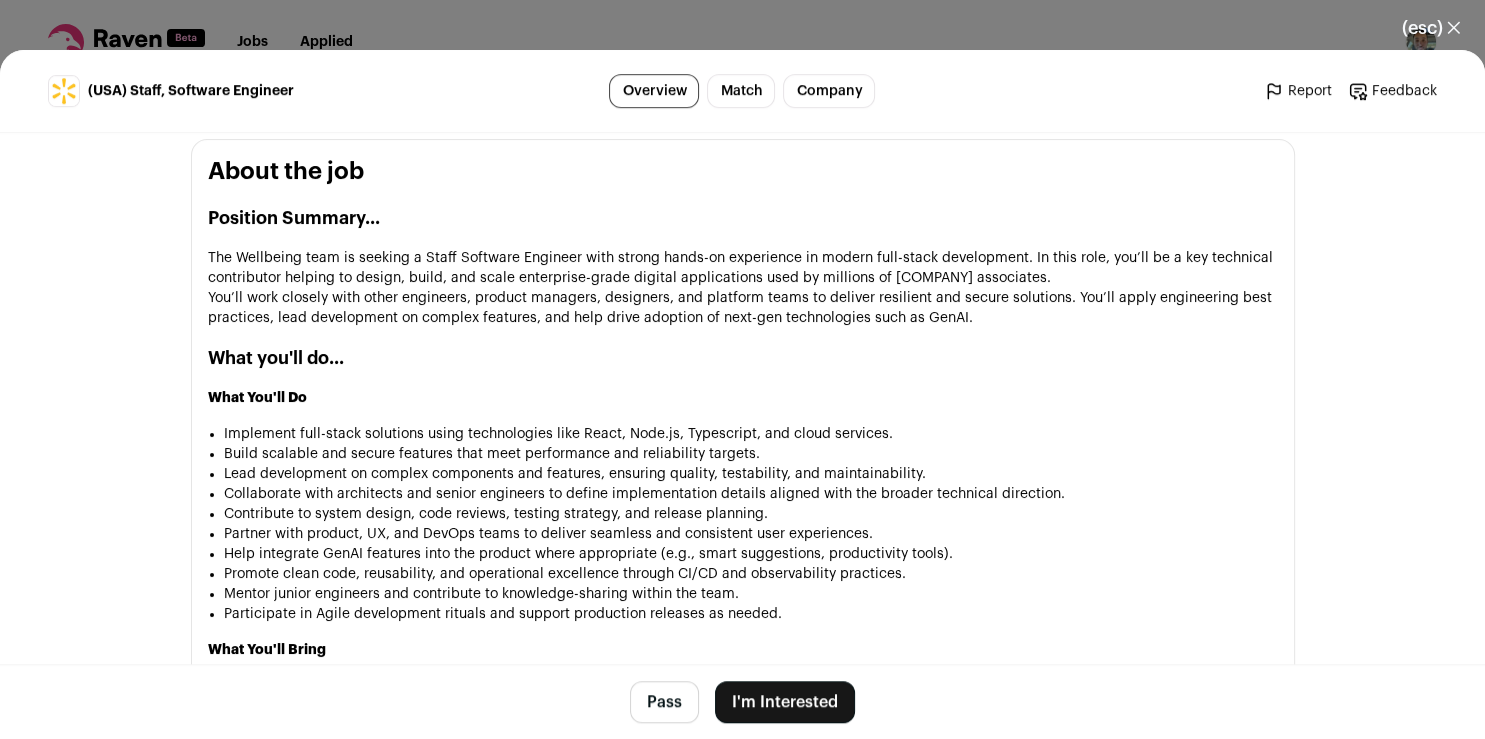 scroll, scrollTop: 873, scrollLeft: 0, axis: vertical 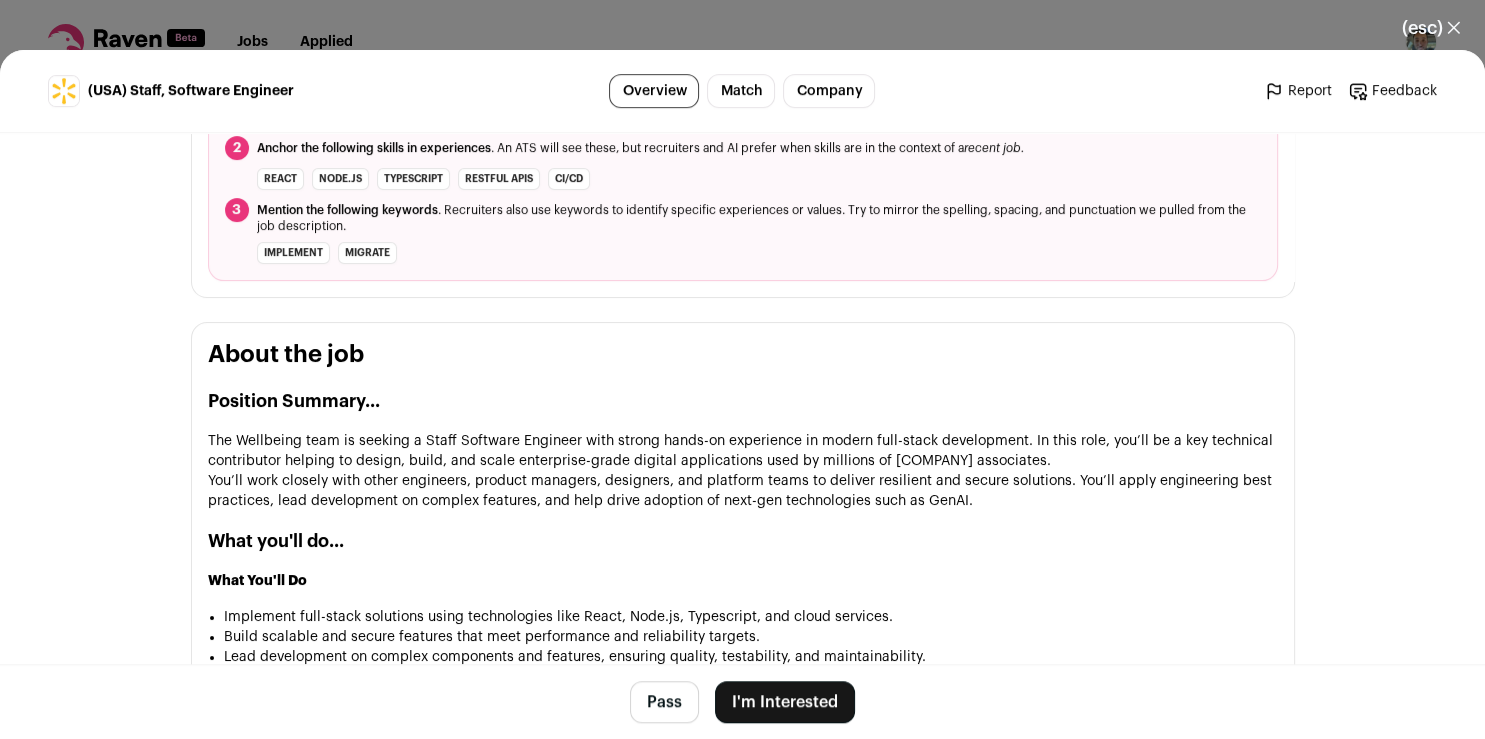 click on "(esc) ✕" at bounding box center [1431, 28] 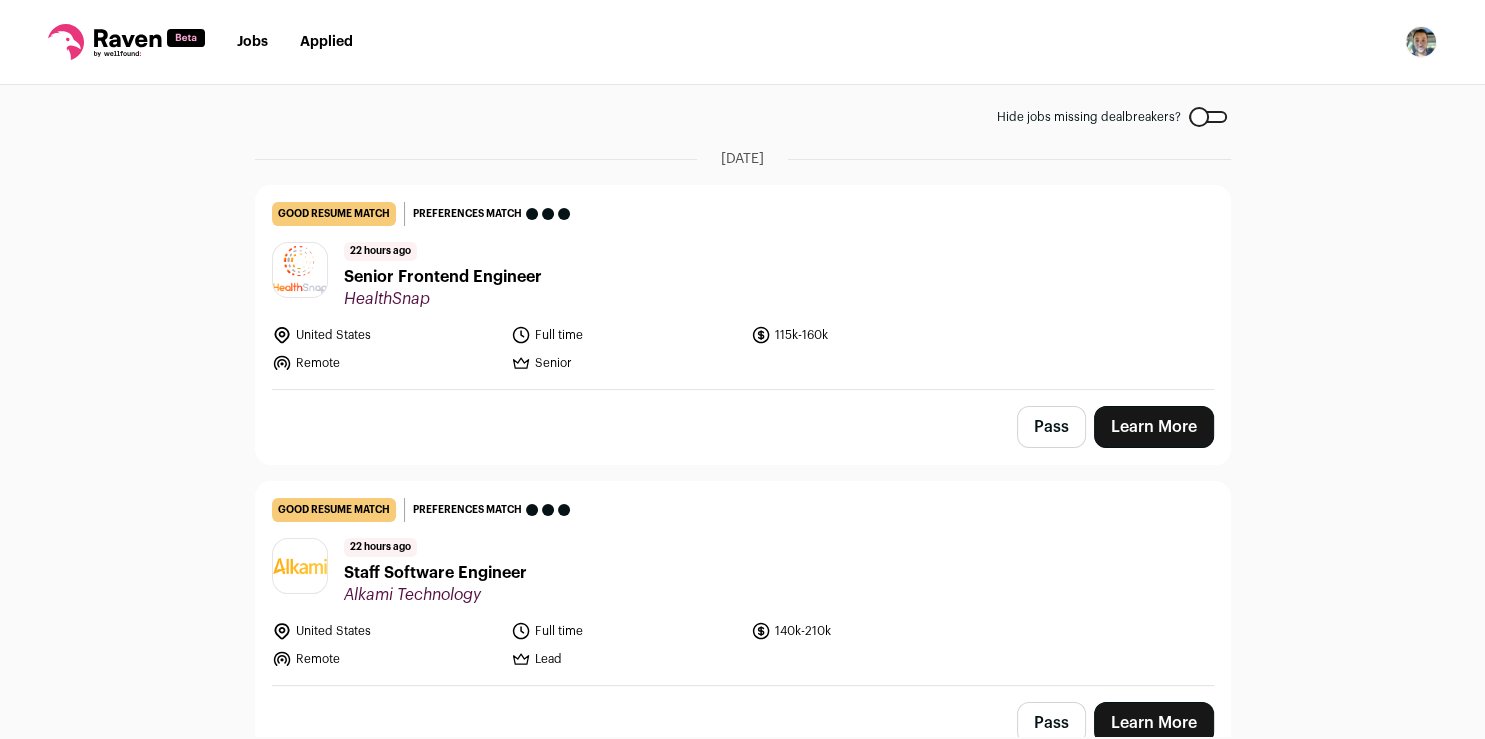 scroll, scrollTop: 0, scrollLeft: 0, axis: both 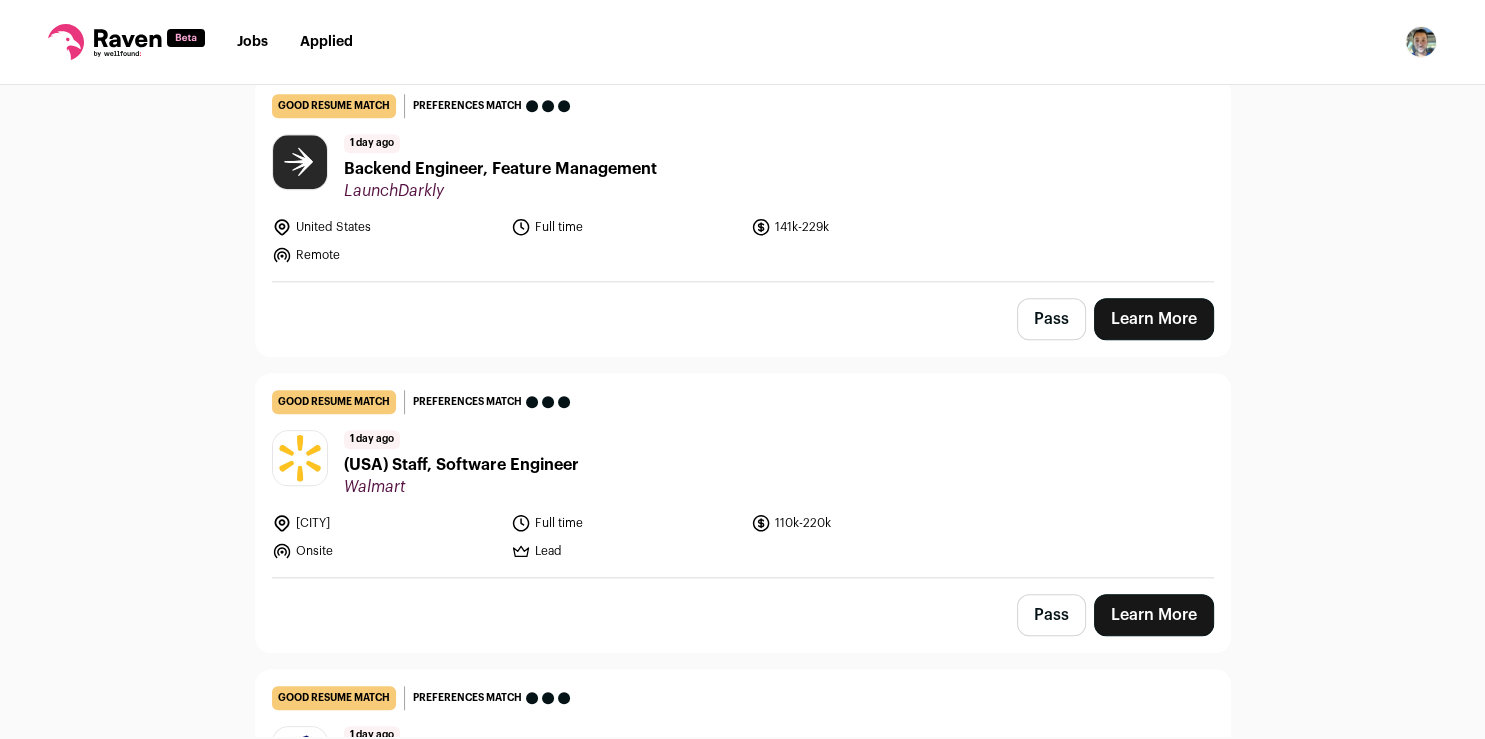 click on "Learn More" at bounding box center (1154, 615) 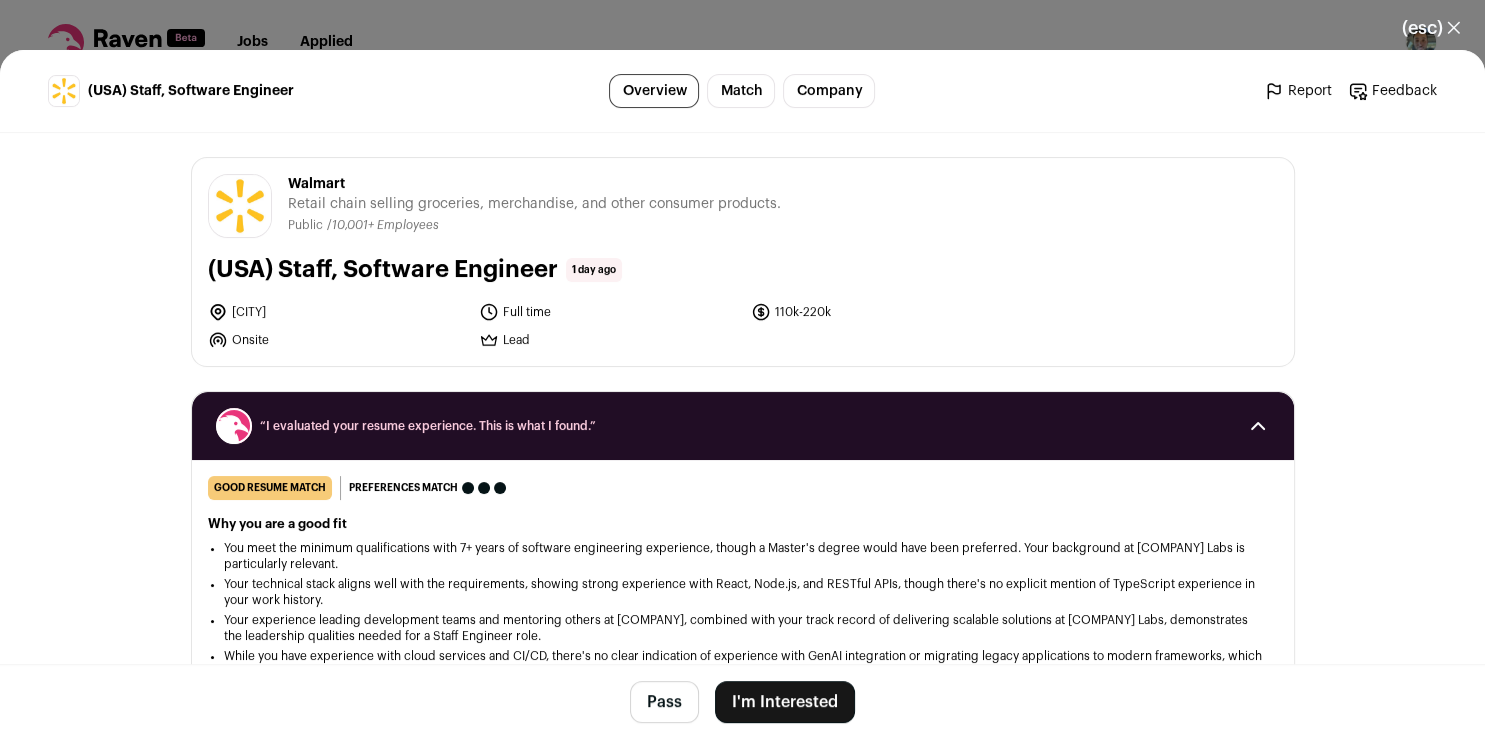 click on "I'm Interested" at bounding box center [785, 702] 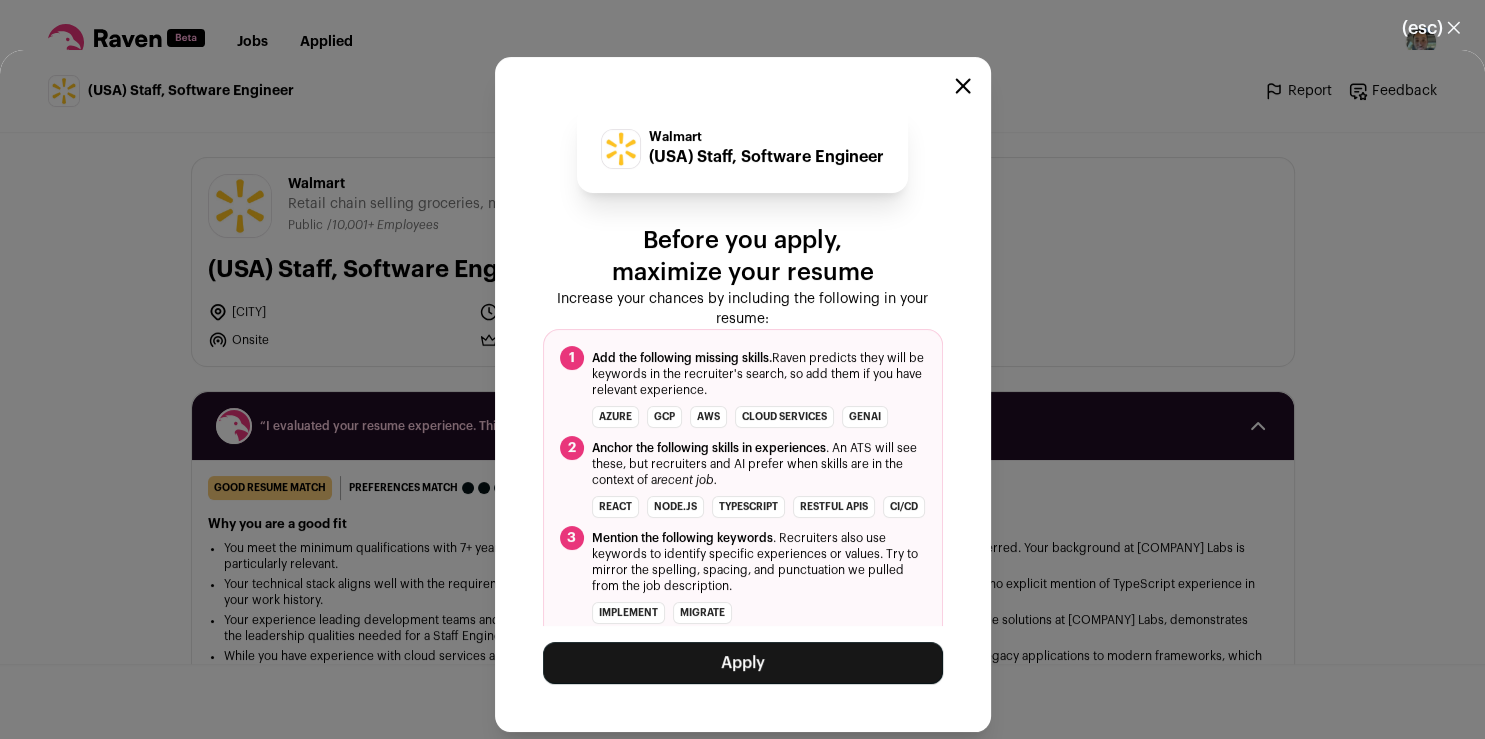 click on "Apply" at bounding box center (743, 663) 